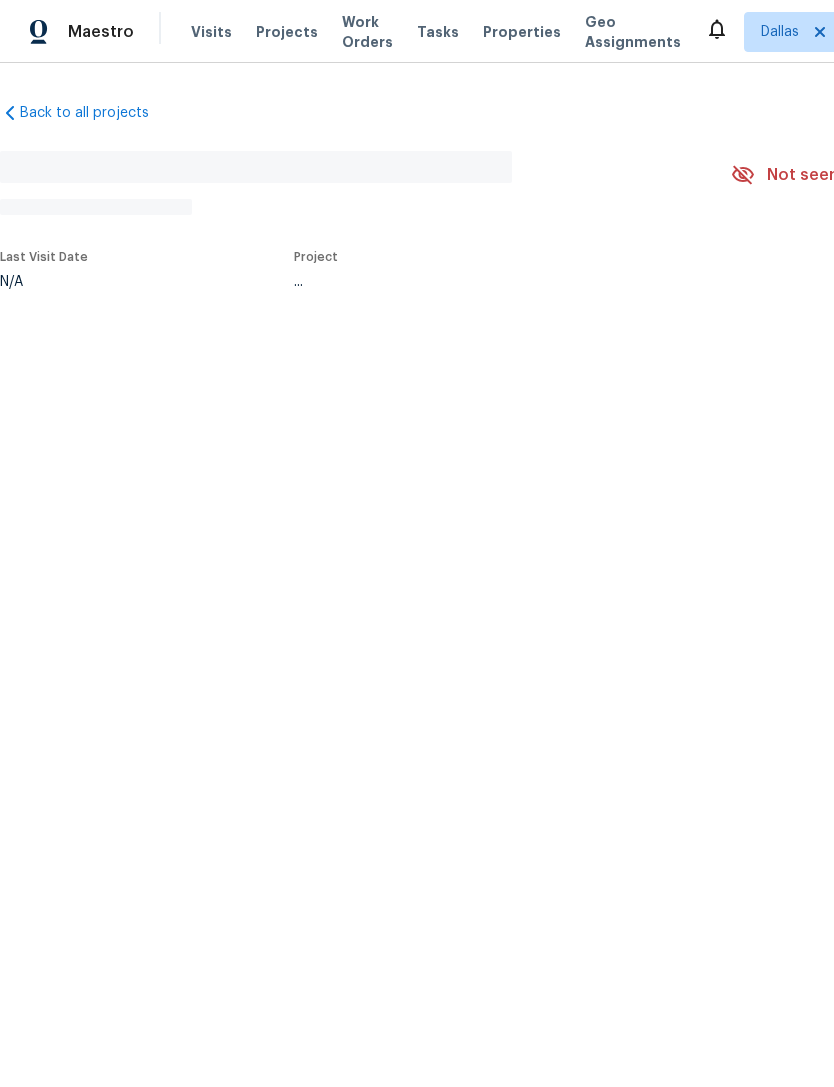 scroll, scrollTop: 0, scrollLeft: 0, axis: both 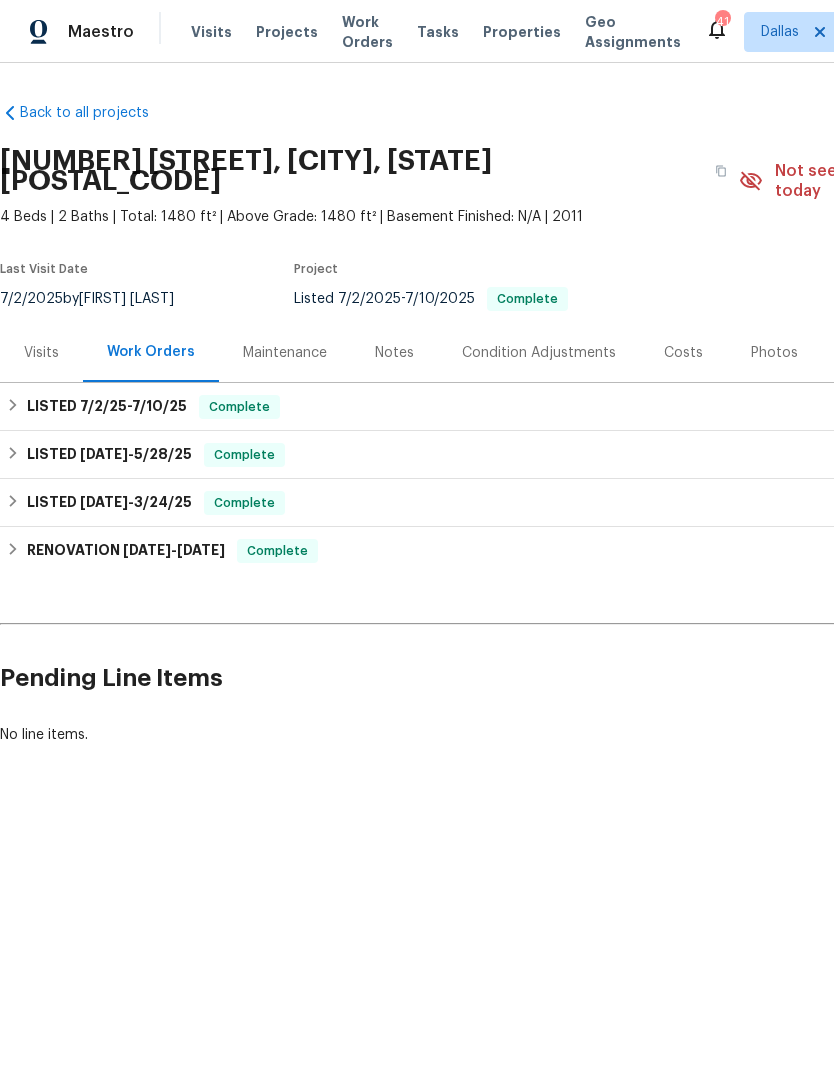click on "No line items." at bounding box center (565, 735) 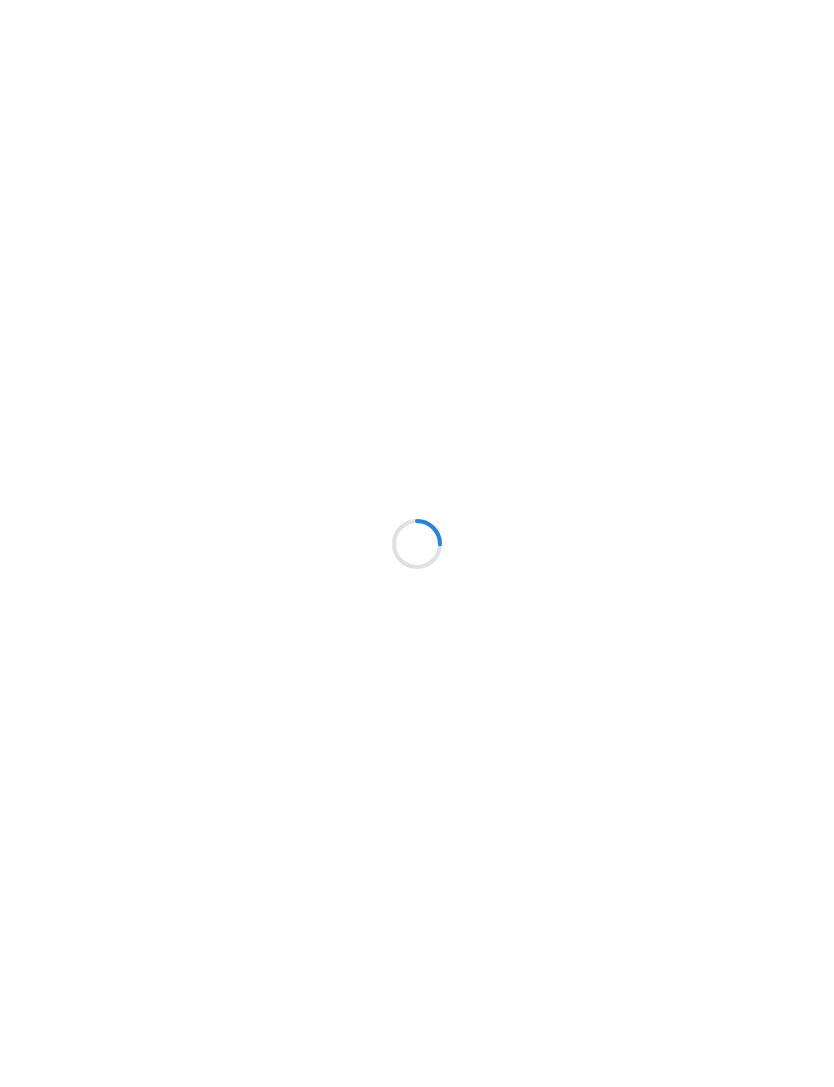 scroll, scrollTop: 0, scrollLeft: 0, axis: both 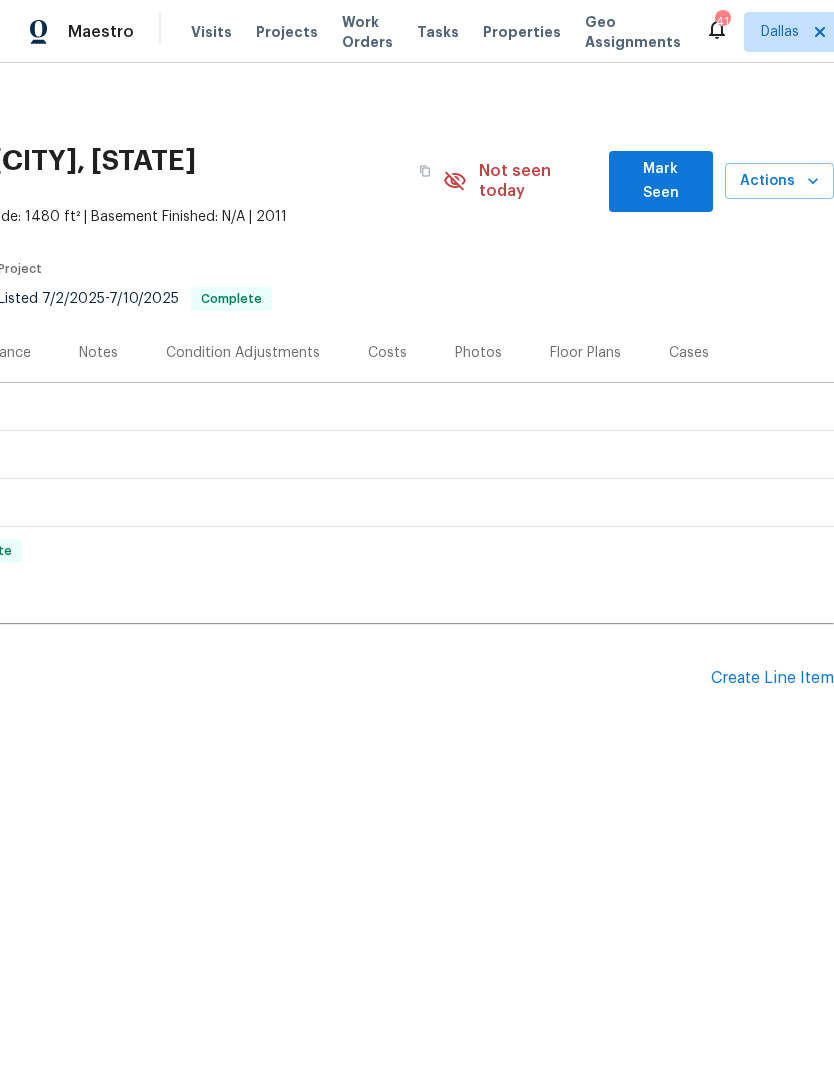 click on "Create Line Item" at bounding box center (772, 678) 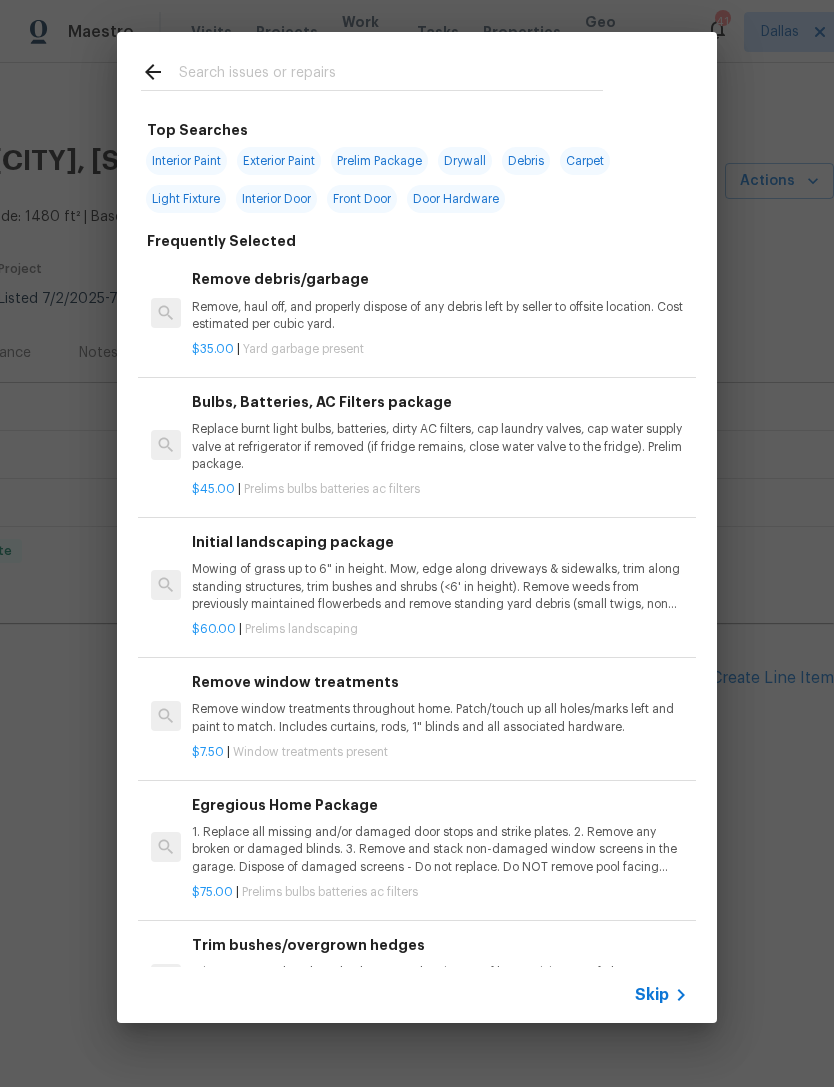 click at bounding box center [372, 71] 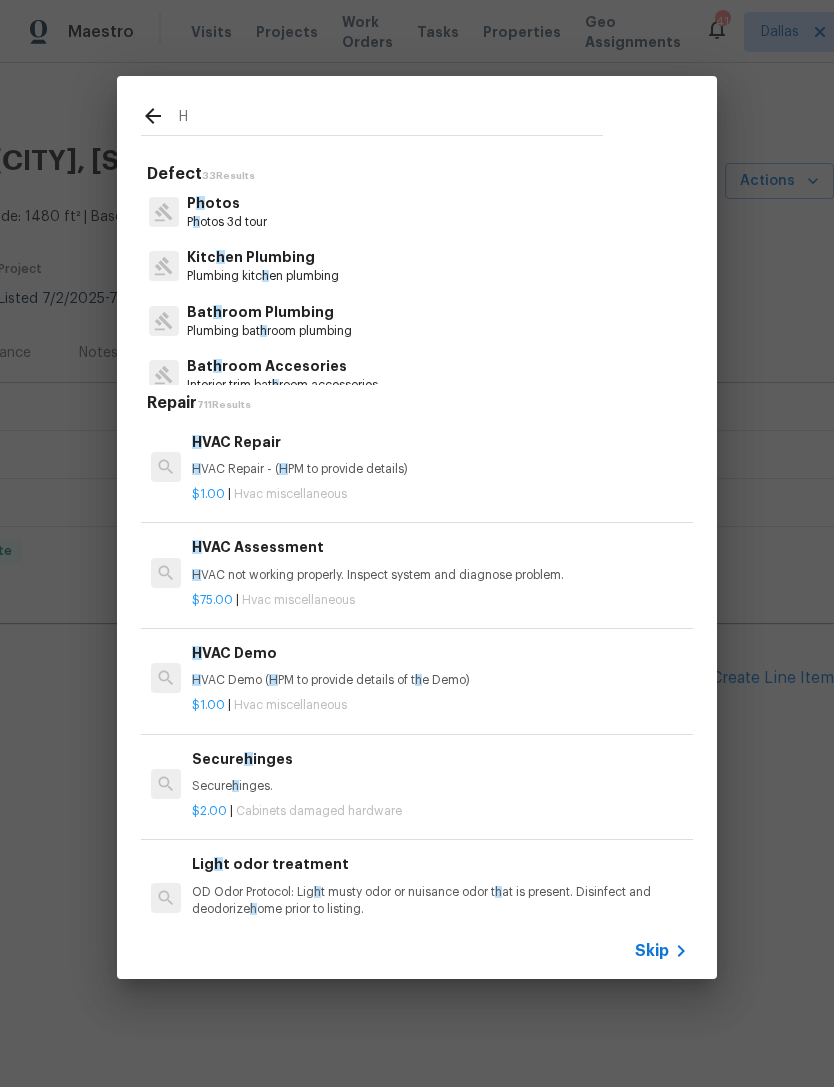 type on "HVAC" 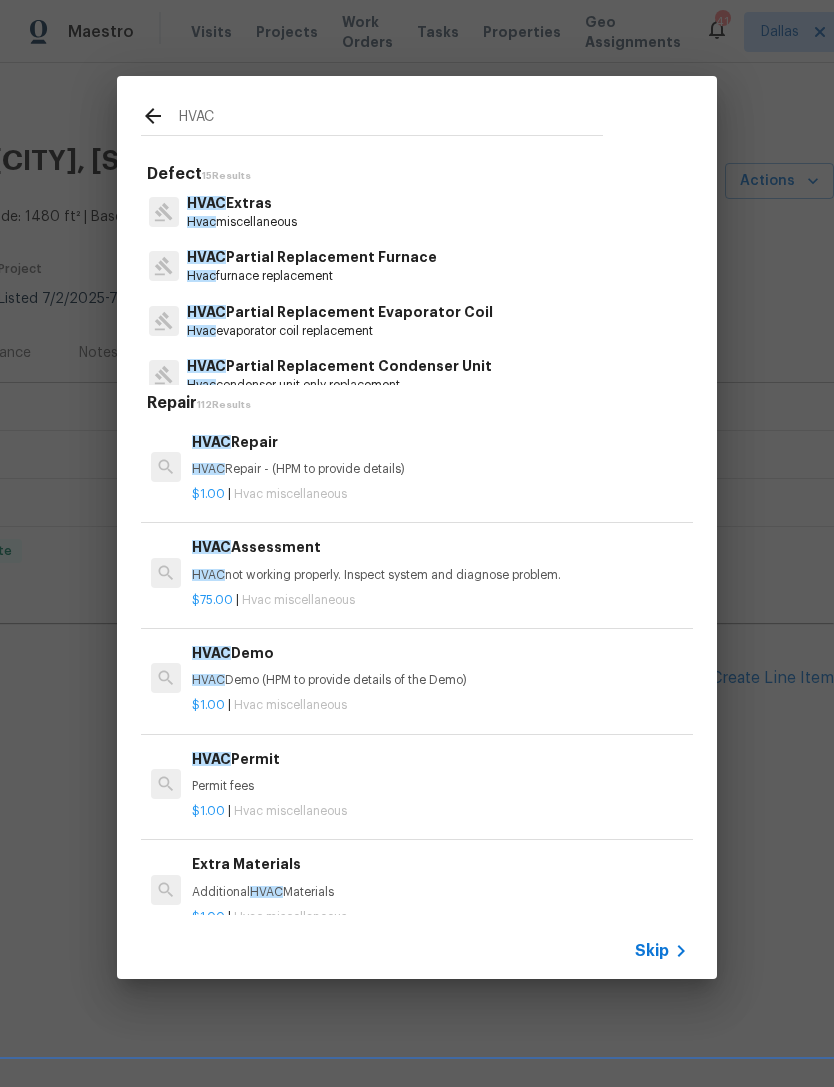 click on "HVAC  Repair" at bounding box center [440, 442] 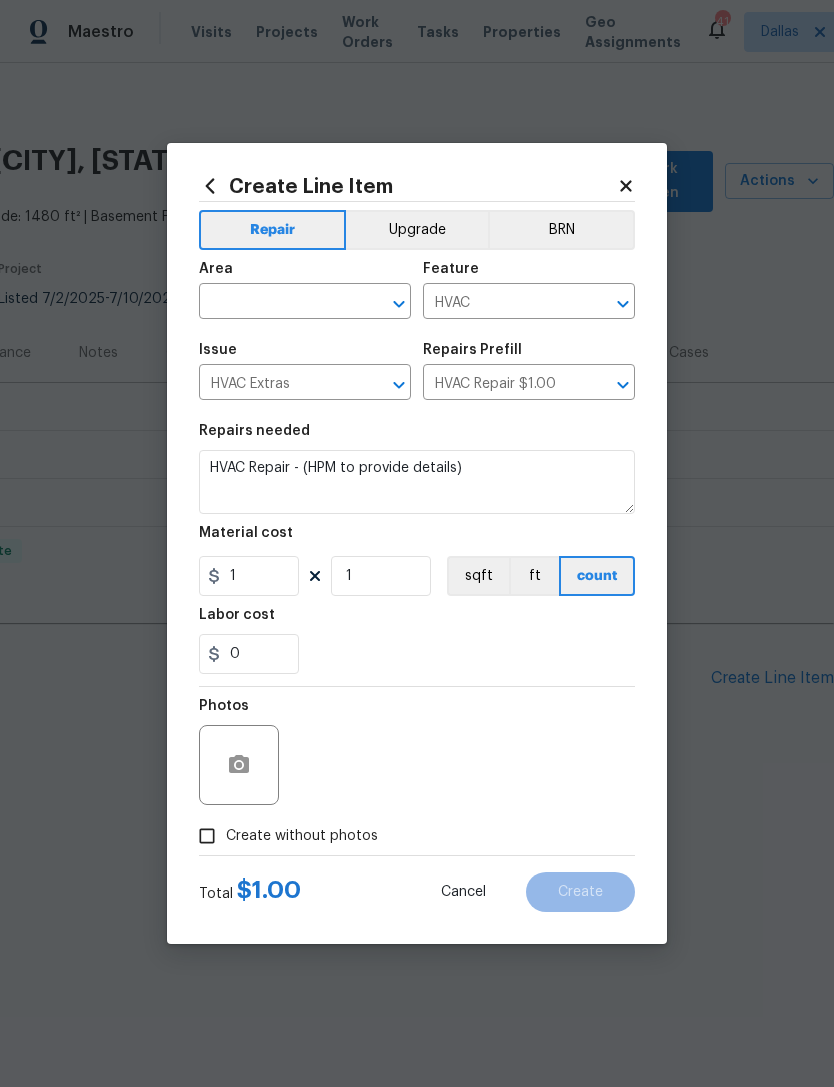 click at bounding box center (277, 303) 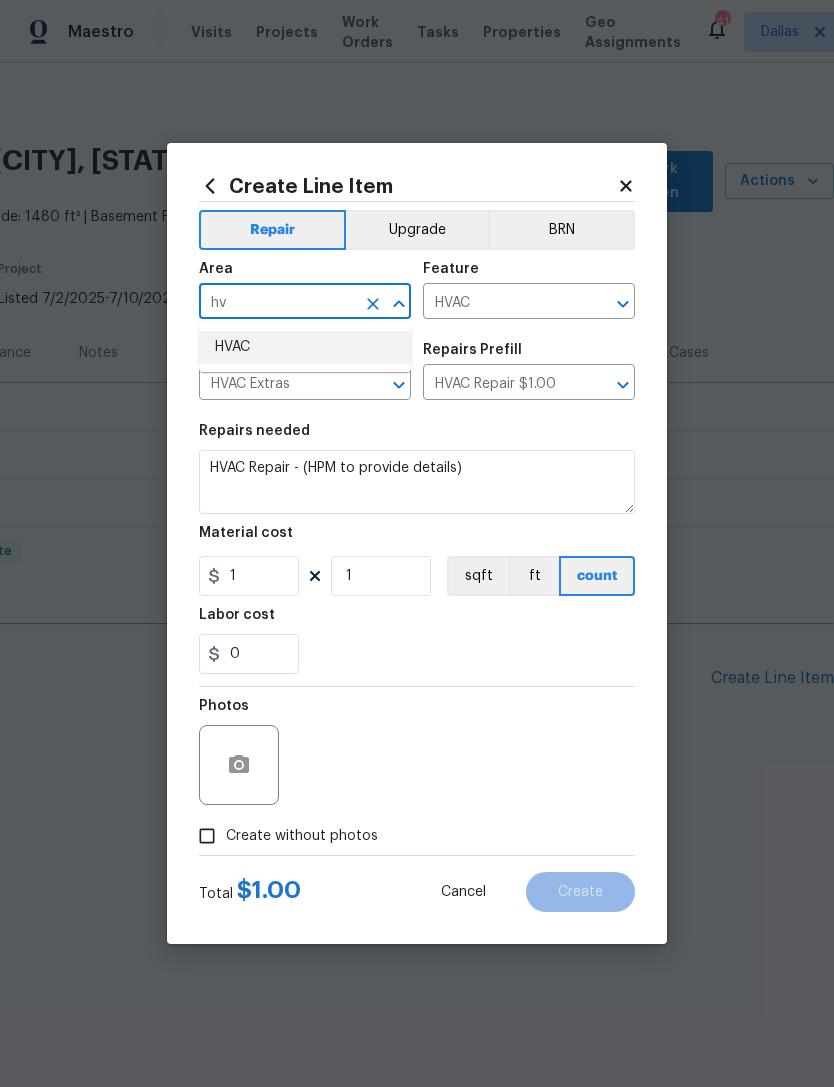 click on "HVAC" at bounding box center [305, 347] 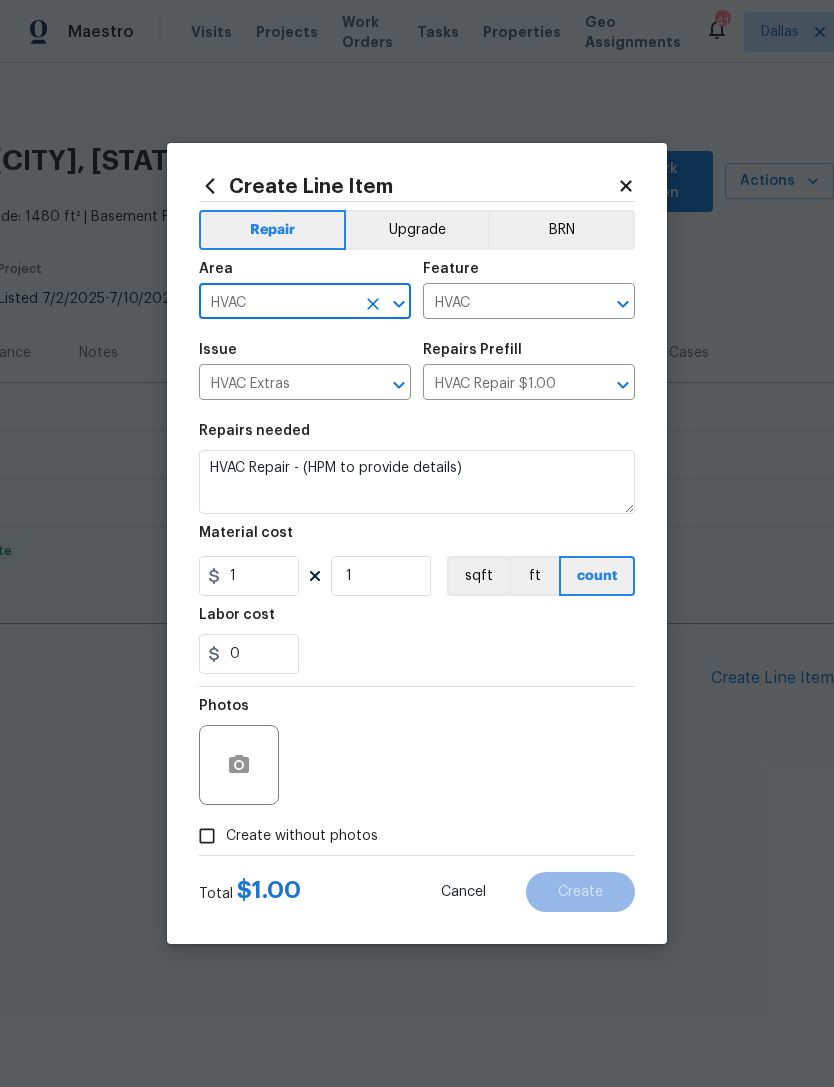 click on "0" at bounding box center (417, 654) 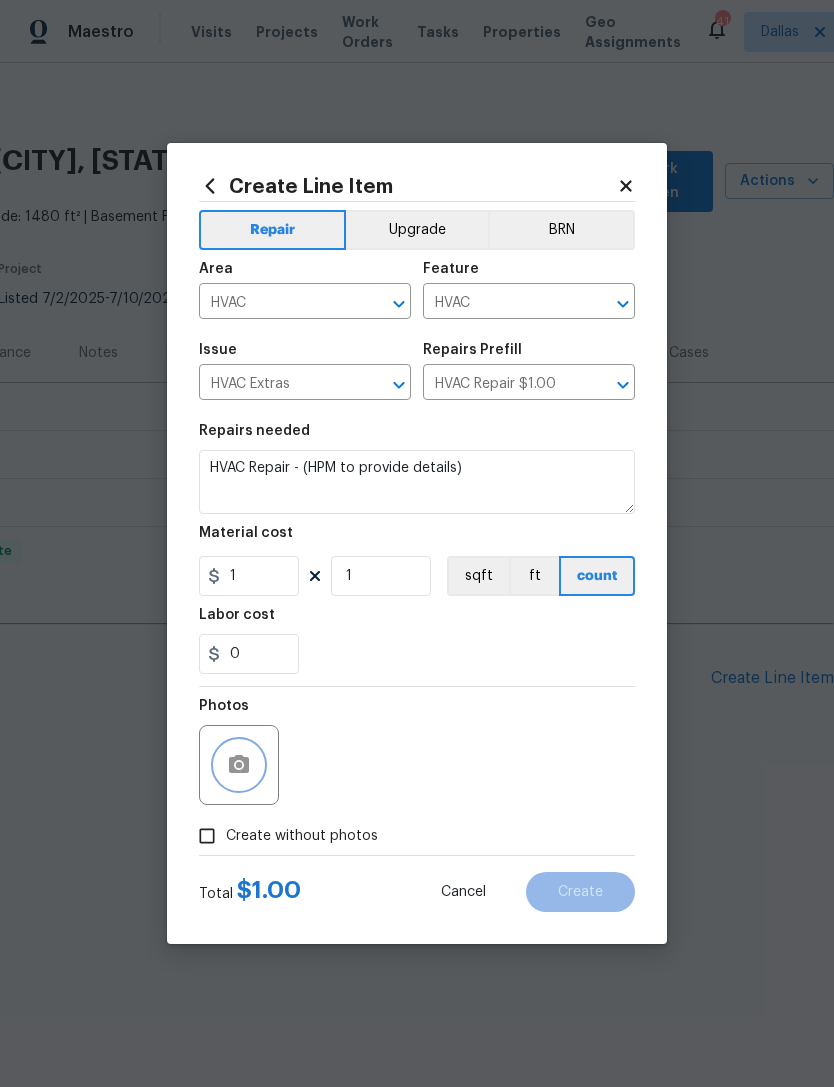 click at bounding box center [239, 765] 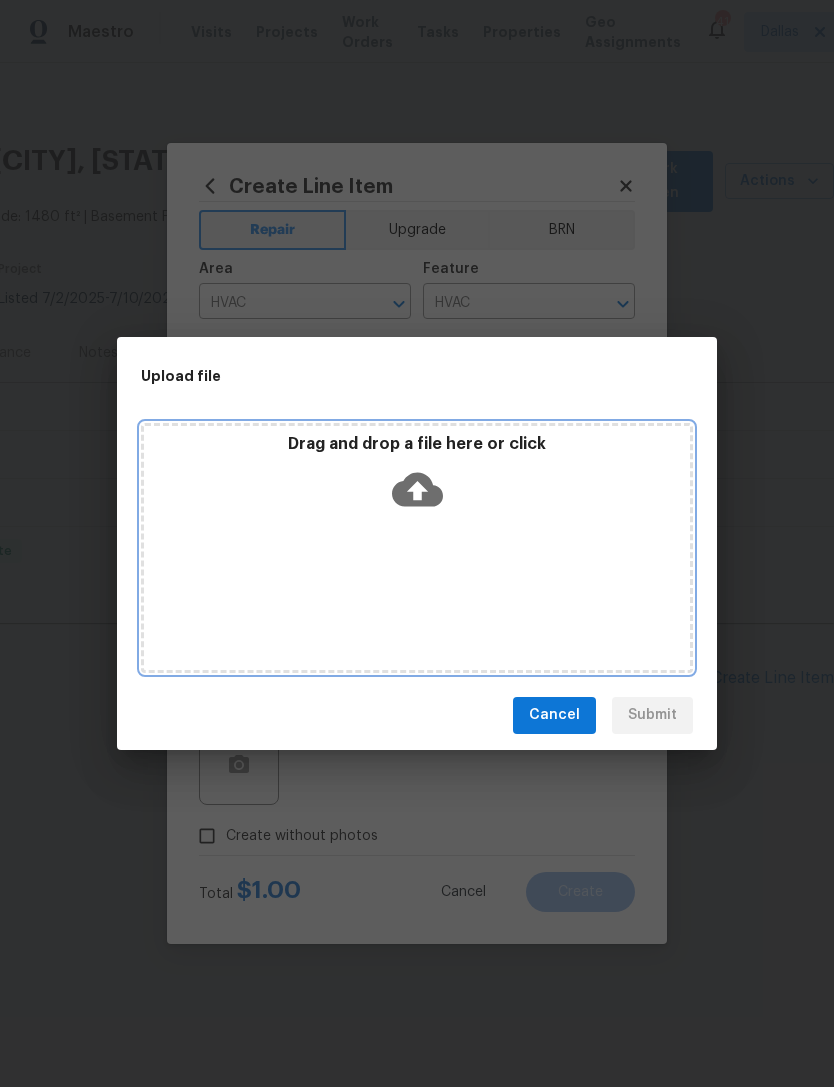 click on "Drag and drop a file here or click" at bounding box center [417, 444] 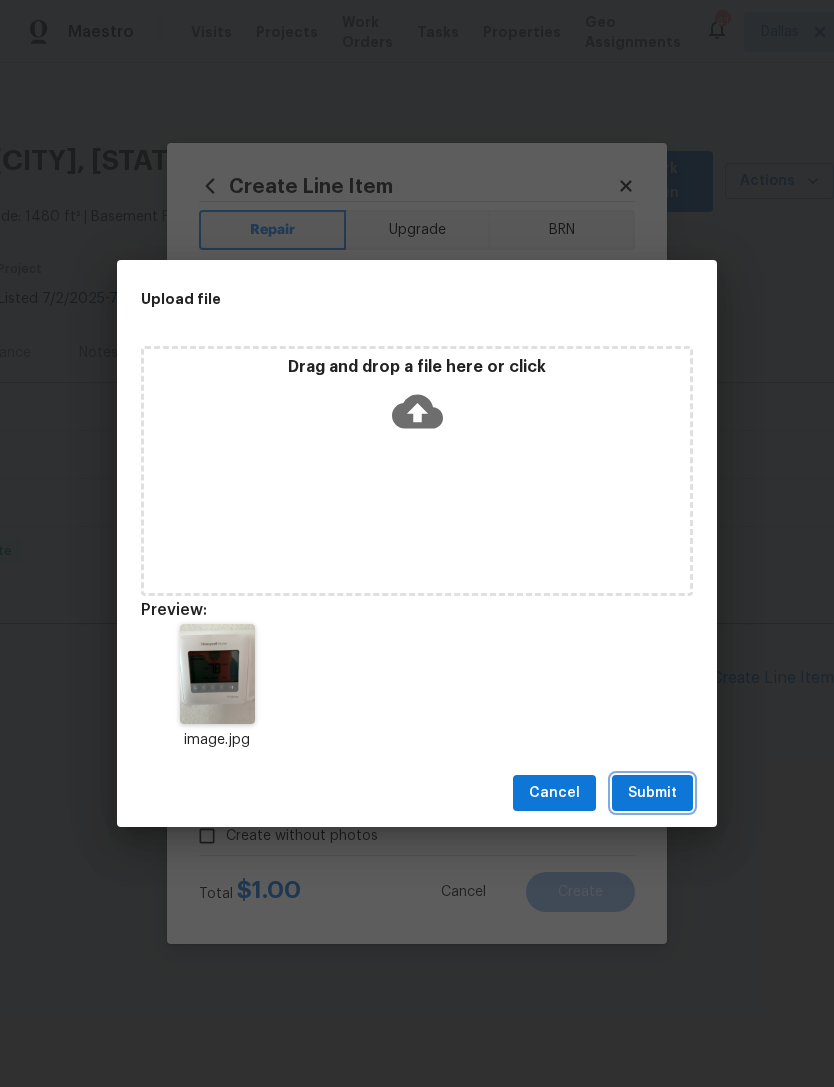 click on "Submit" at bounding box center [652, 793] 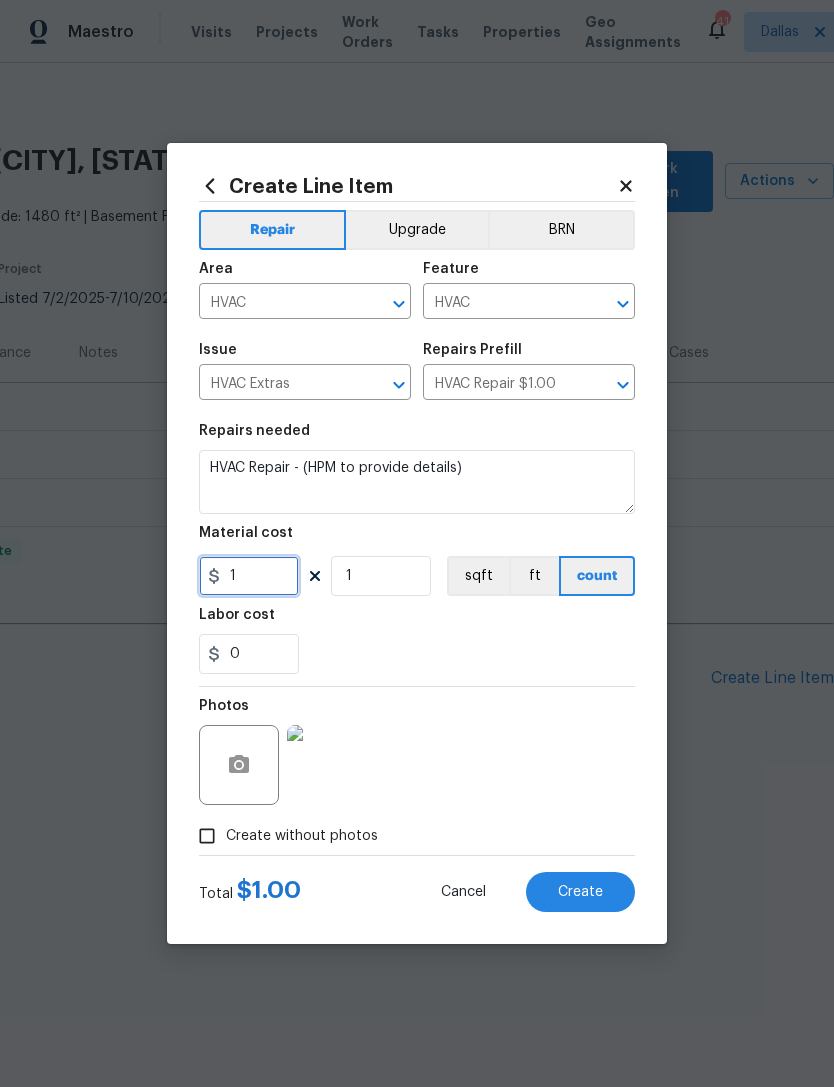 click on "1" at bounding box center (249, 576) 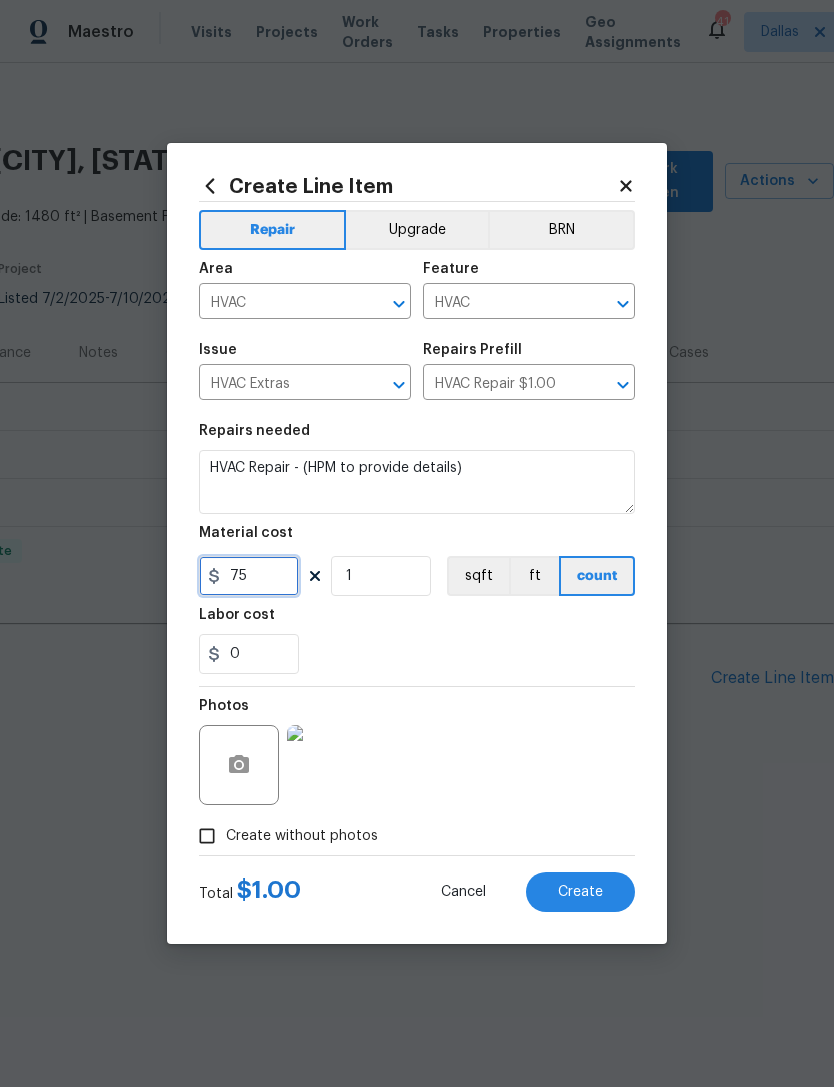 type on "75" 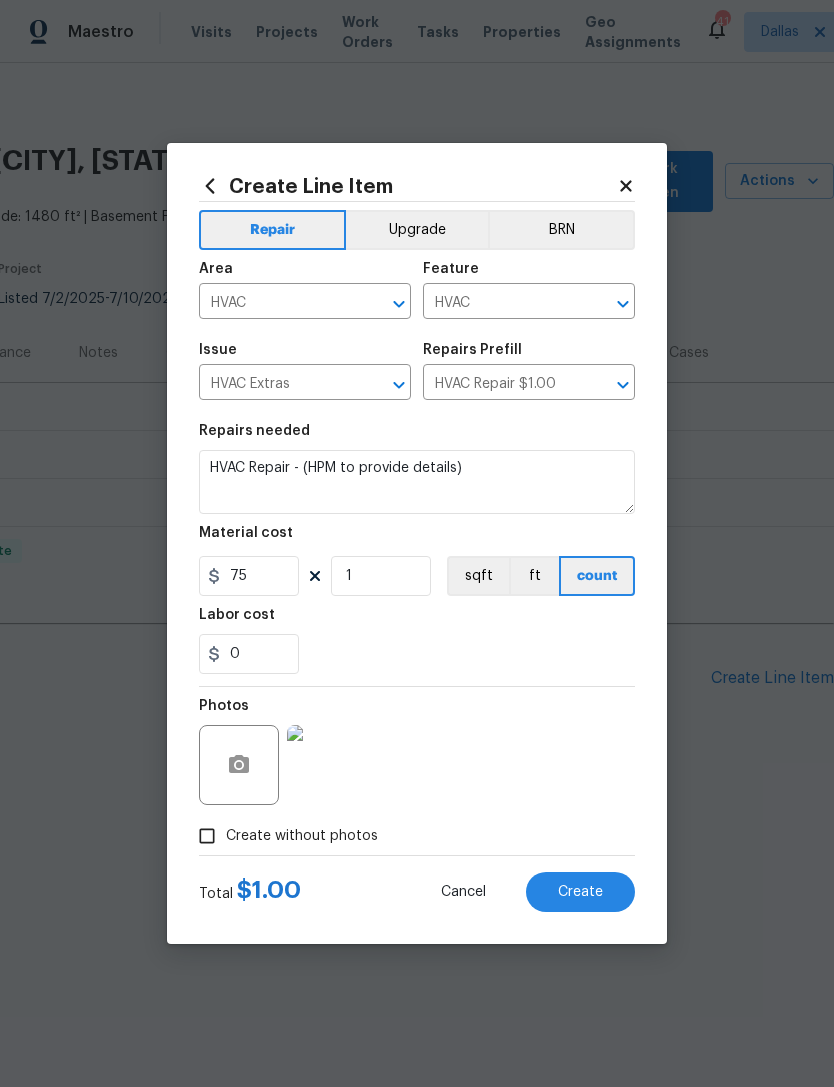 click on "Repair Upgrade BRN Area HVAC ​ Feature HVAC ​ Issue HVAC Extras ​ Repairs Prefill HVAC Repair $1.00 ​ Repairs needed HVAC Repair - (HPM to provide details) Material cost 75 1 sqft ft count Labor cost 0 Photos Create without photos Total   $ 1.00 Cancel Create" at bounding box center [417, 557] 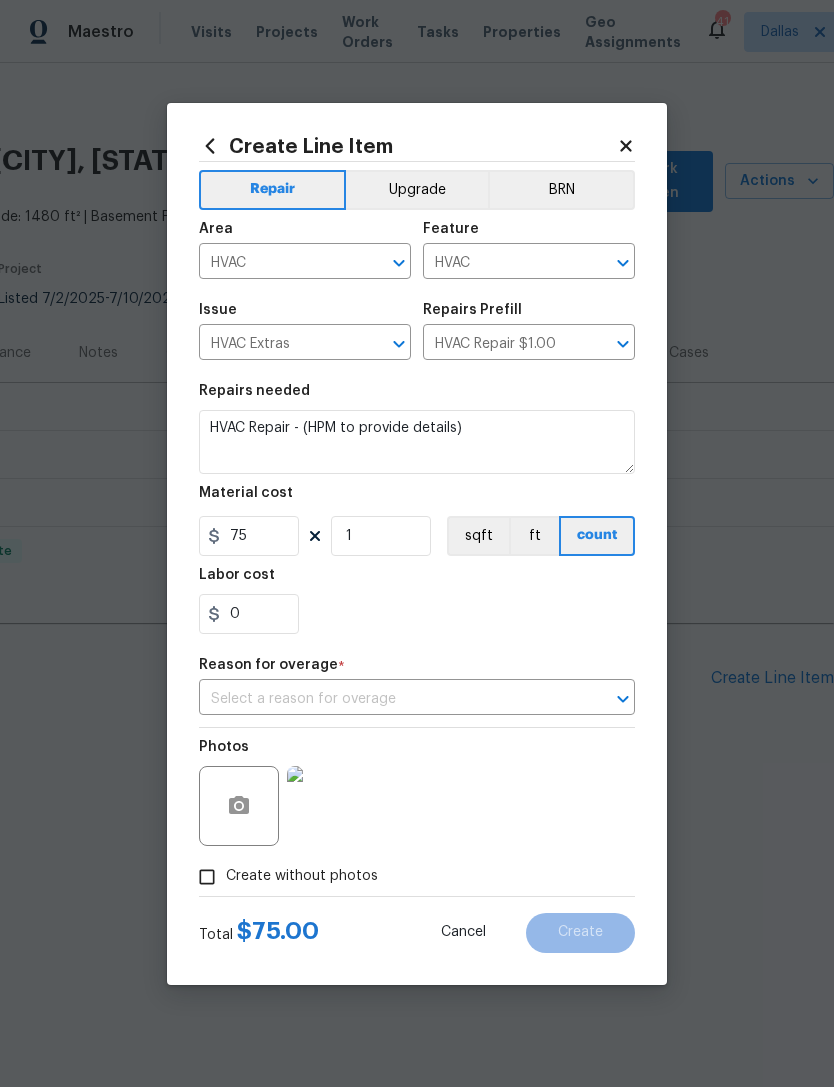 click on "Reason for overage *" at bounding box center (417, 671) 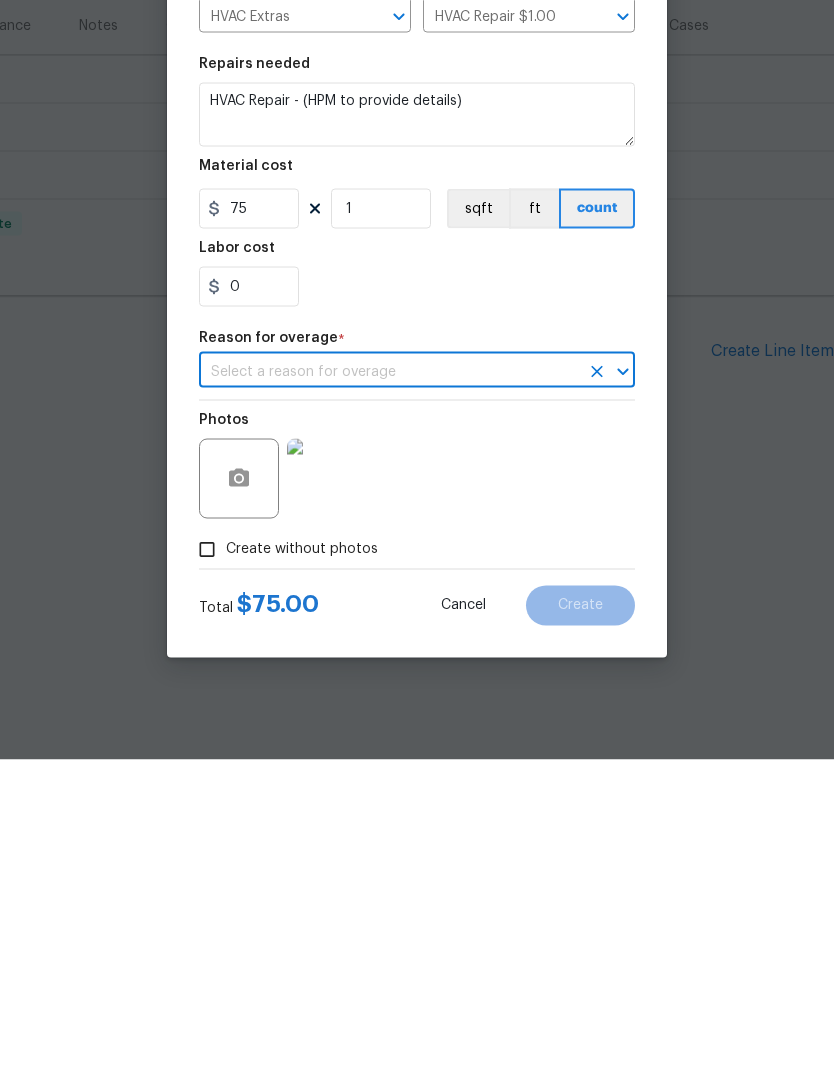 click on "Repair Upgrade BRN Area HVAC Feature HVAC Issue HVAC Extras Repairs Prefill HVAC Repair $1.00 Repairs needed HVAC Repair - (HPM to provide details) Material cost 75 1 sqft ft count Labor cost 0 Reason for overage * Photos Create without photos" at bounding box center (417, 529) 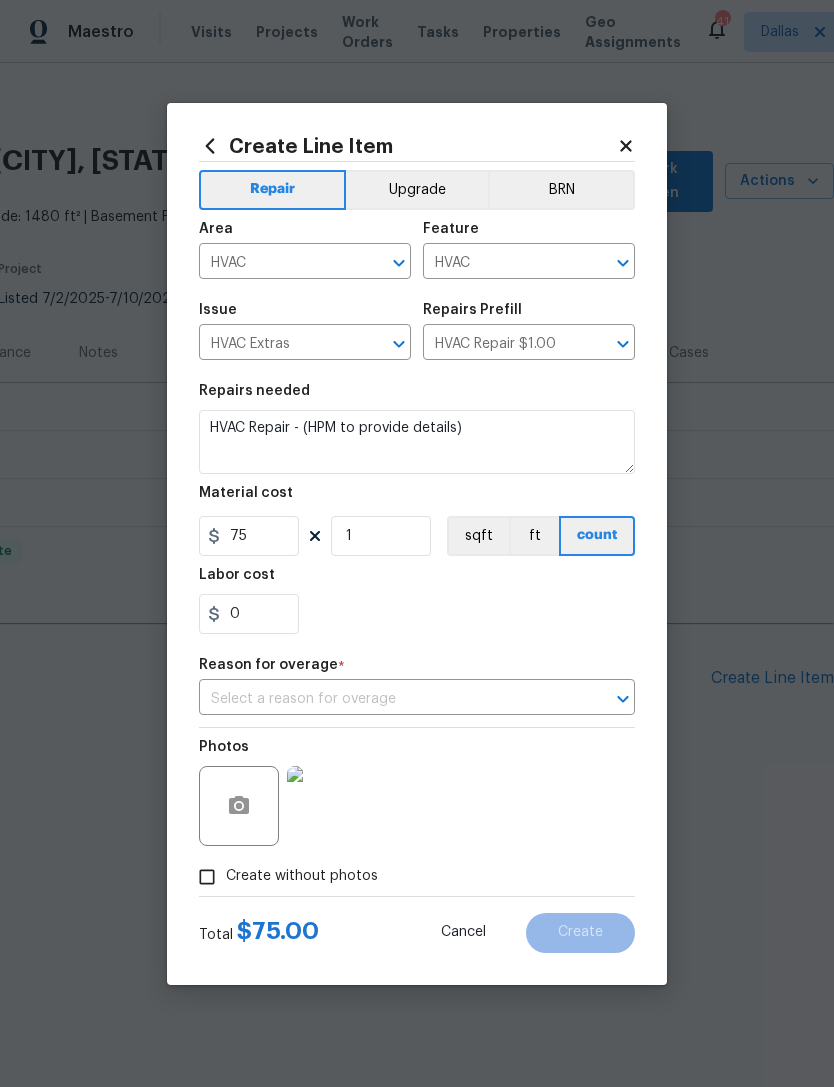click on "Create Line Item Repair Upgrade BRN Area HVAC ​ Feature HVAC ​ Issue HVAC Extras ​ Repairs Prefill HVAC Repair $1.00 ​ Repairs needed HVAC Repair - (HPM to provide details) Material cost 75 1 sqft ft count Labor cost 0 Reason for overage * ​ Photos Create without photos Total   $ 75.00 Cancel Create" at bounding box center (417, 544) 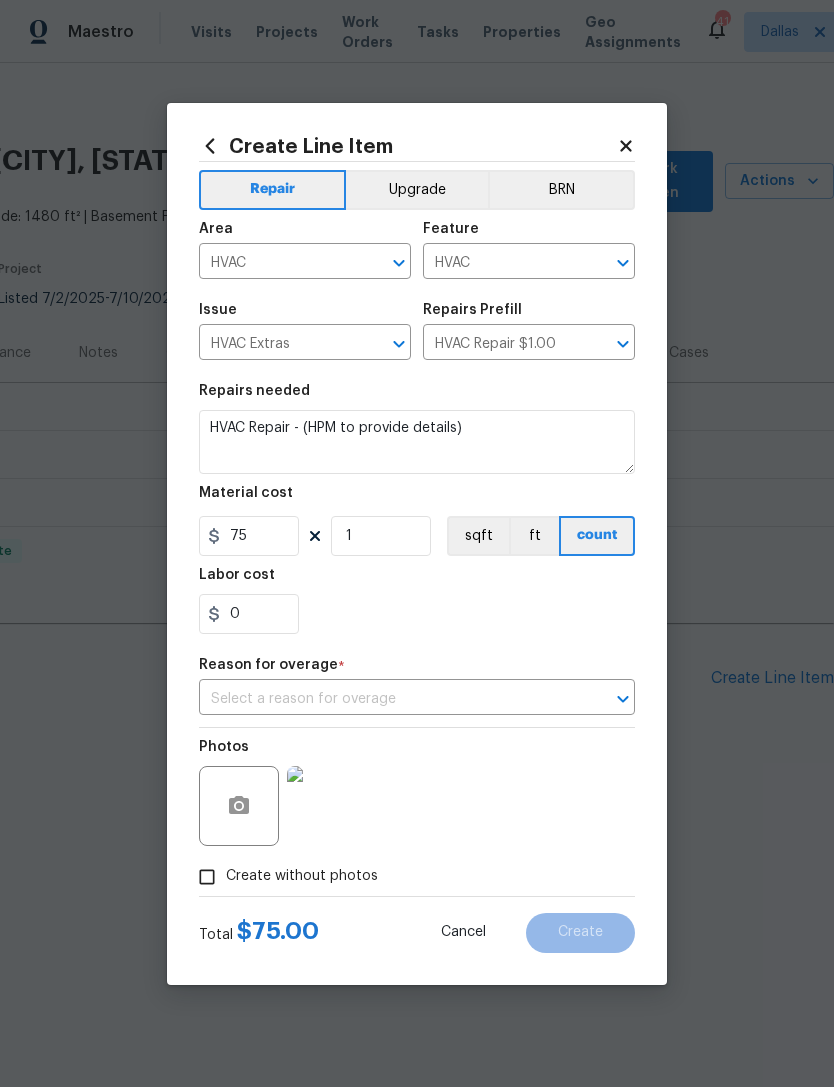 click 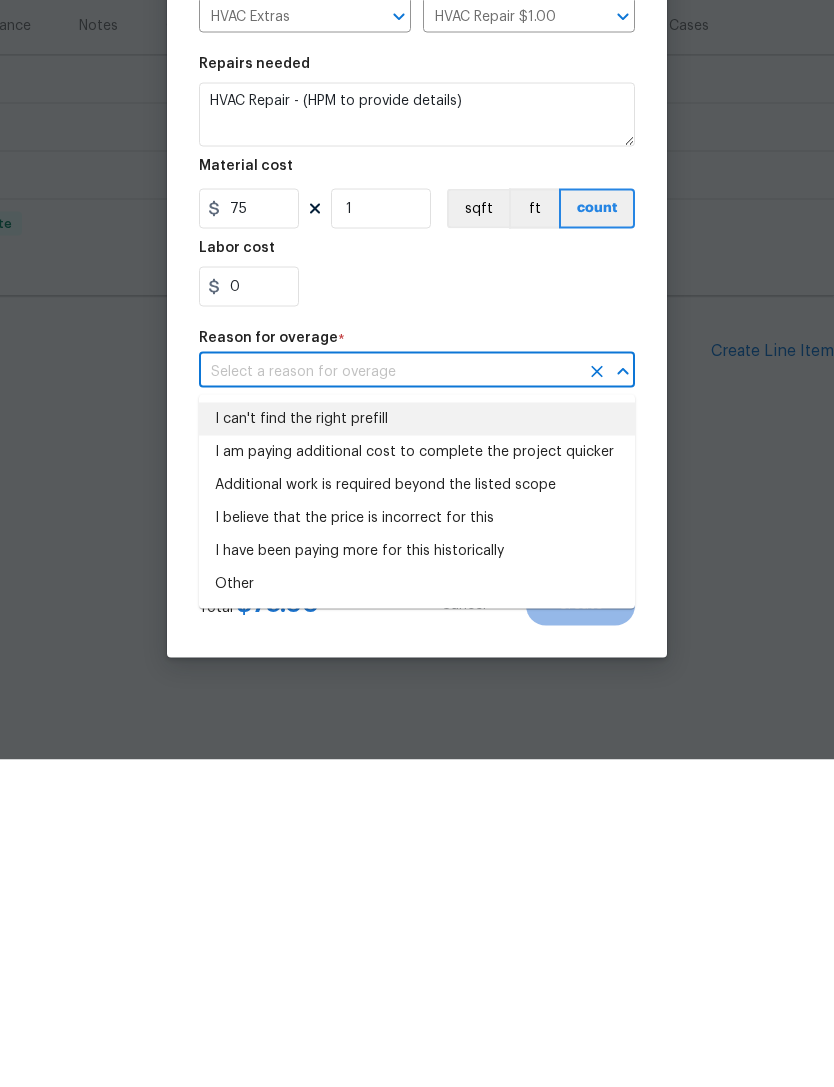 click on "I can't find the right prefill" at bounding box center (417, 746) 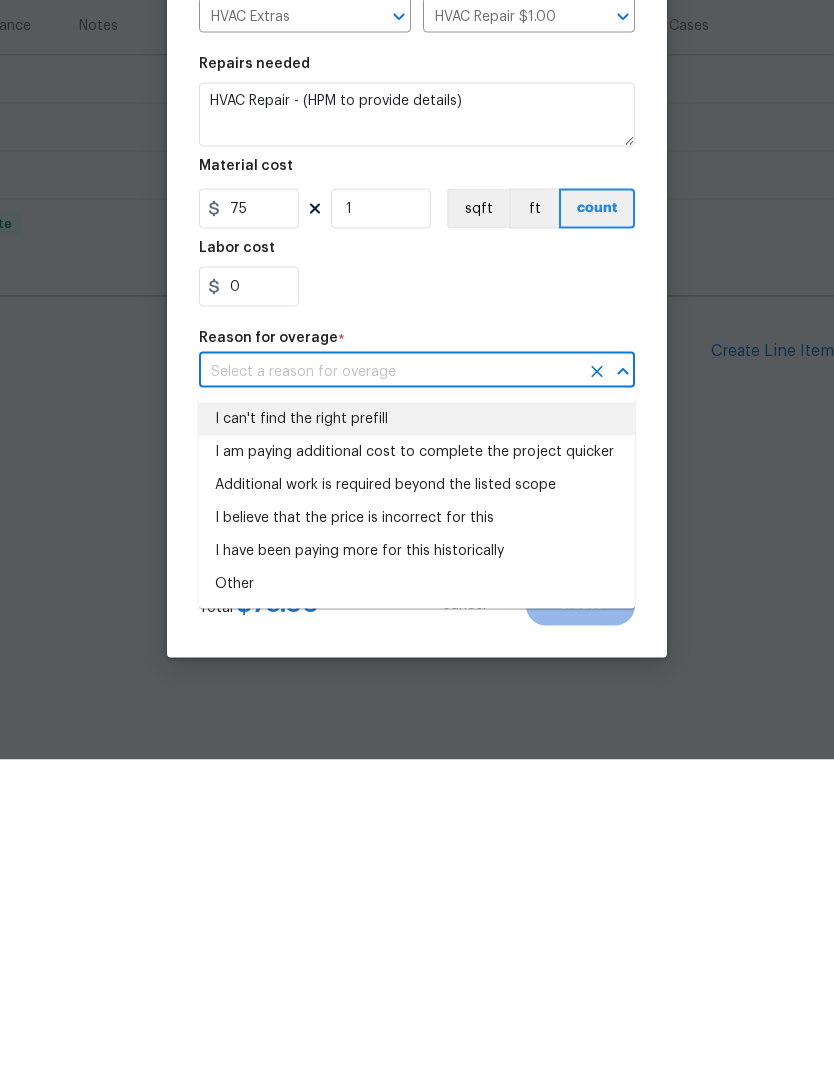 type on "I can't find the right prefill" 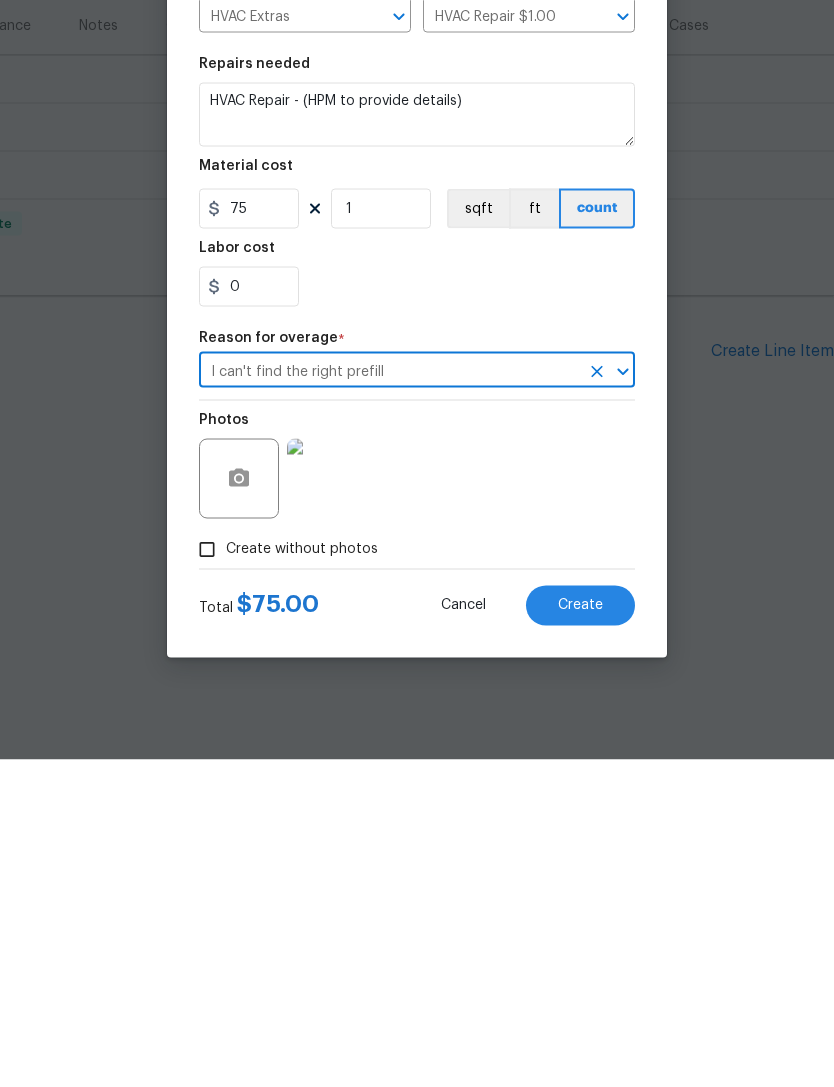 click on "Create" at bounding box center (580, 933) 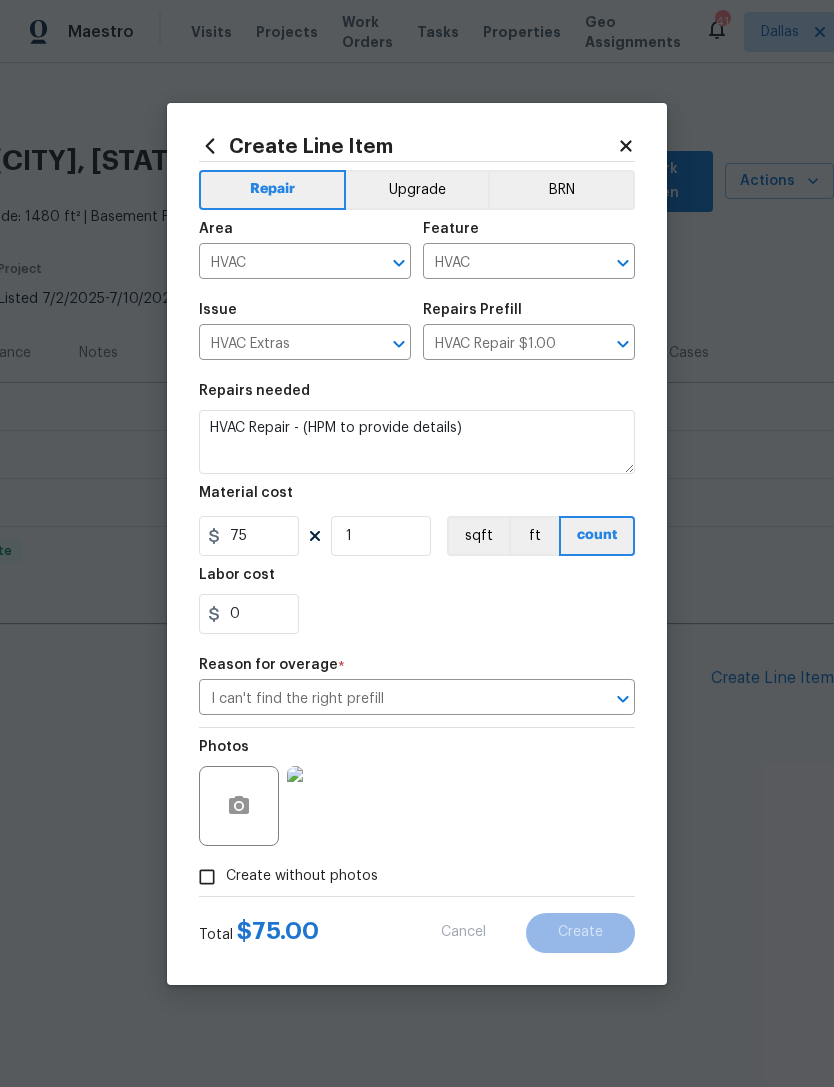 type 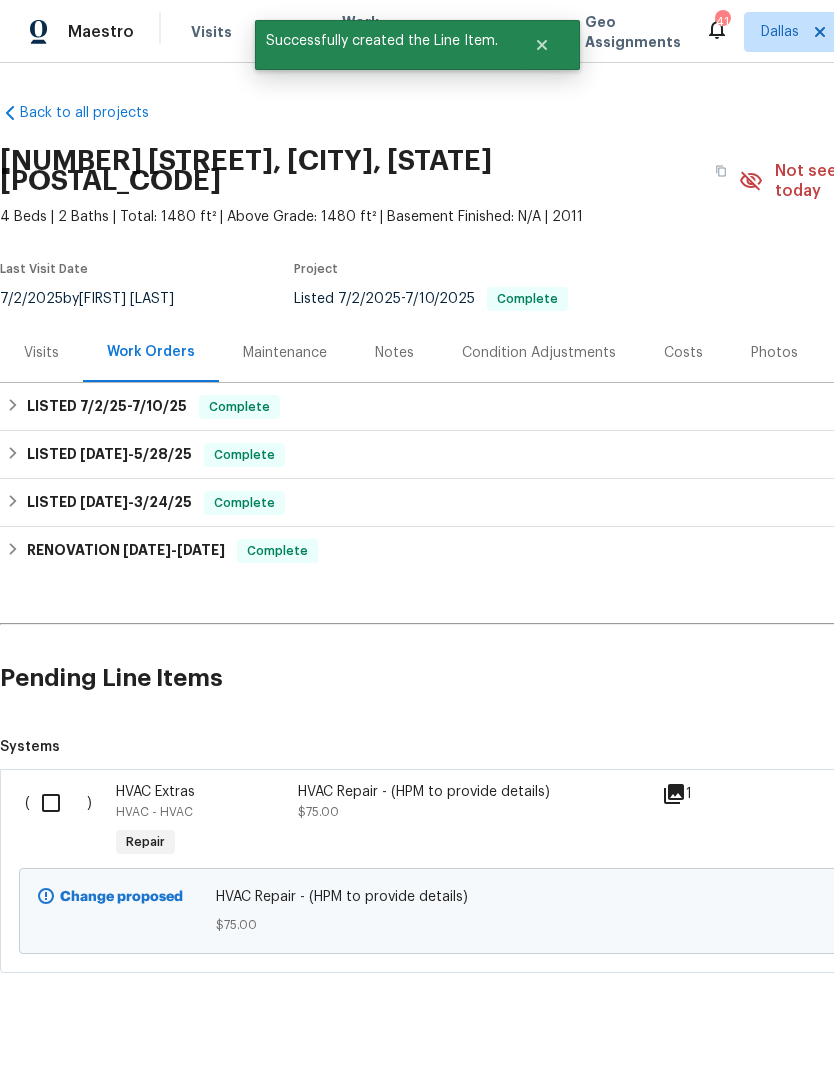 scroll, scrollTop: 0, scrollLeft: 0, axis: both 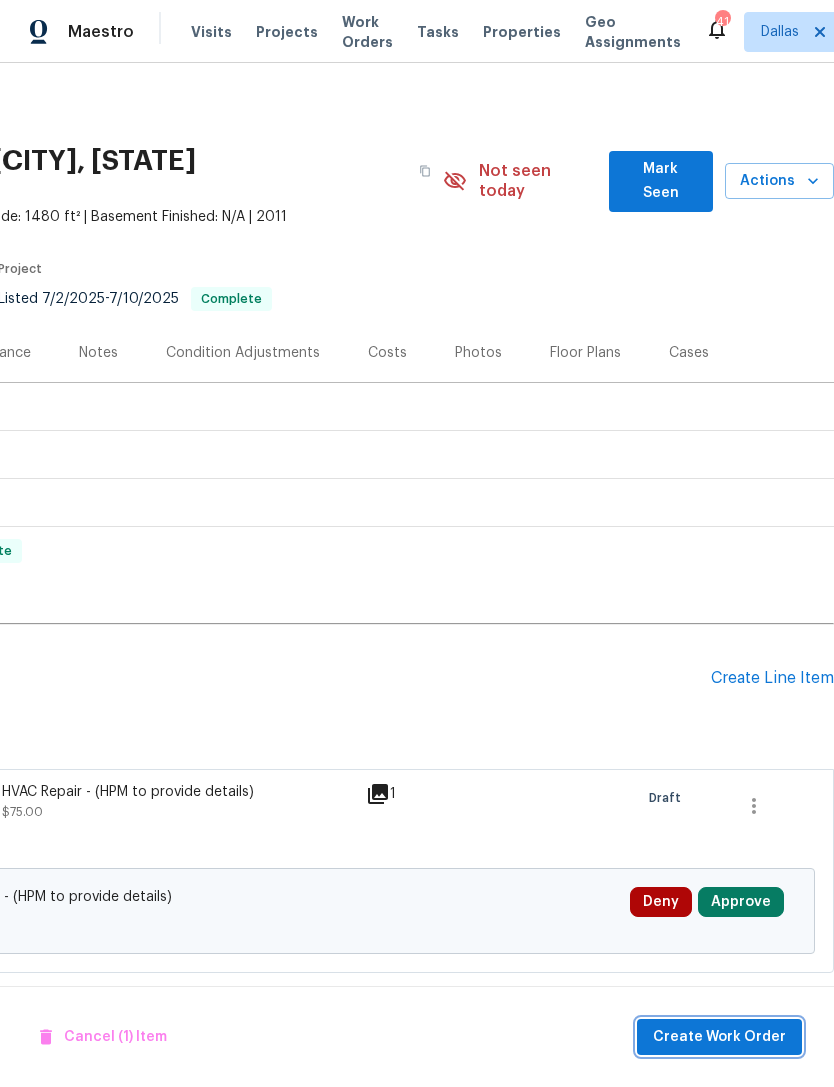 click on "Create Work Order" at bounding box center (719, 1037) 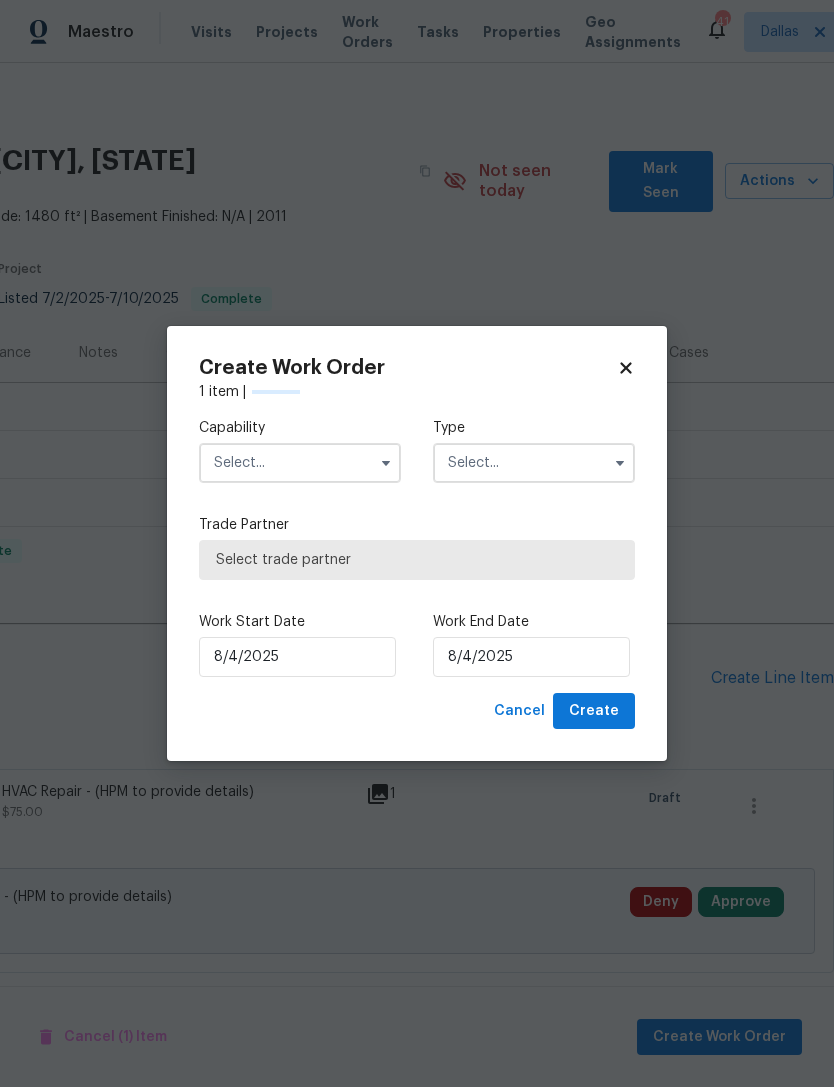 scroll, scrollTop: 0, scrollLeft: 296, axis: horizontal 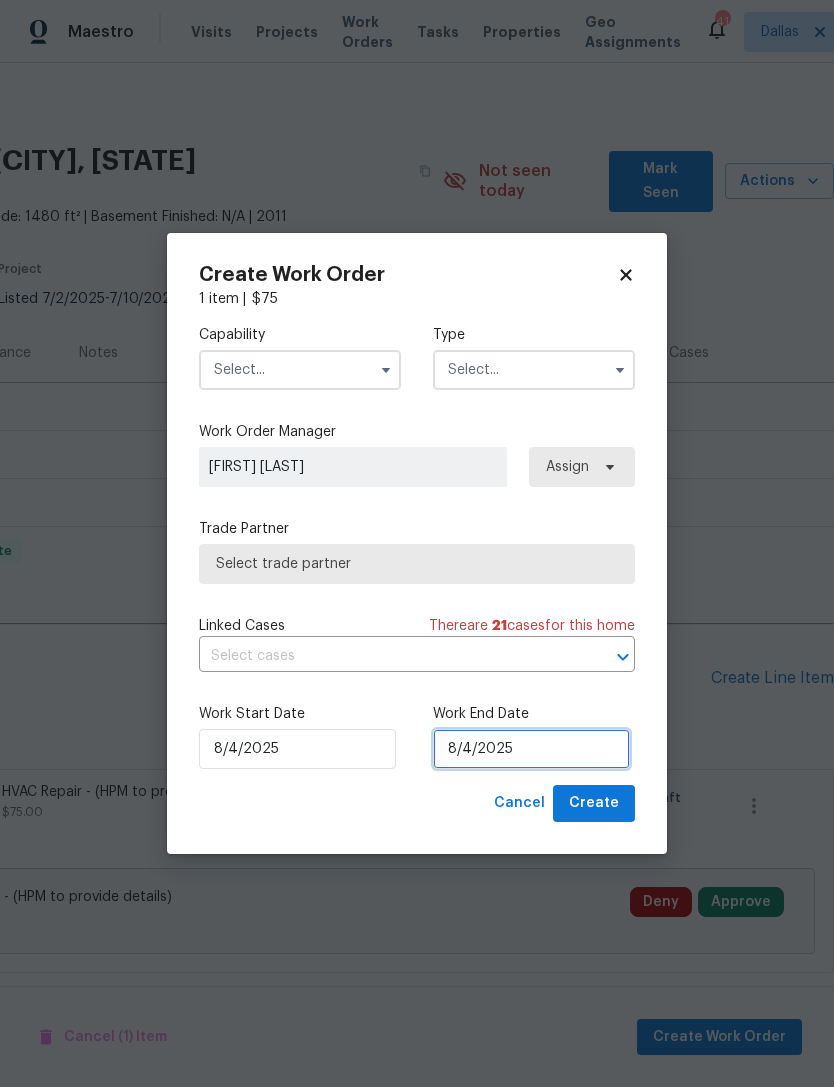 click on "8/4/2025" at bounding box center [531, 749] 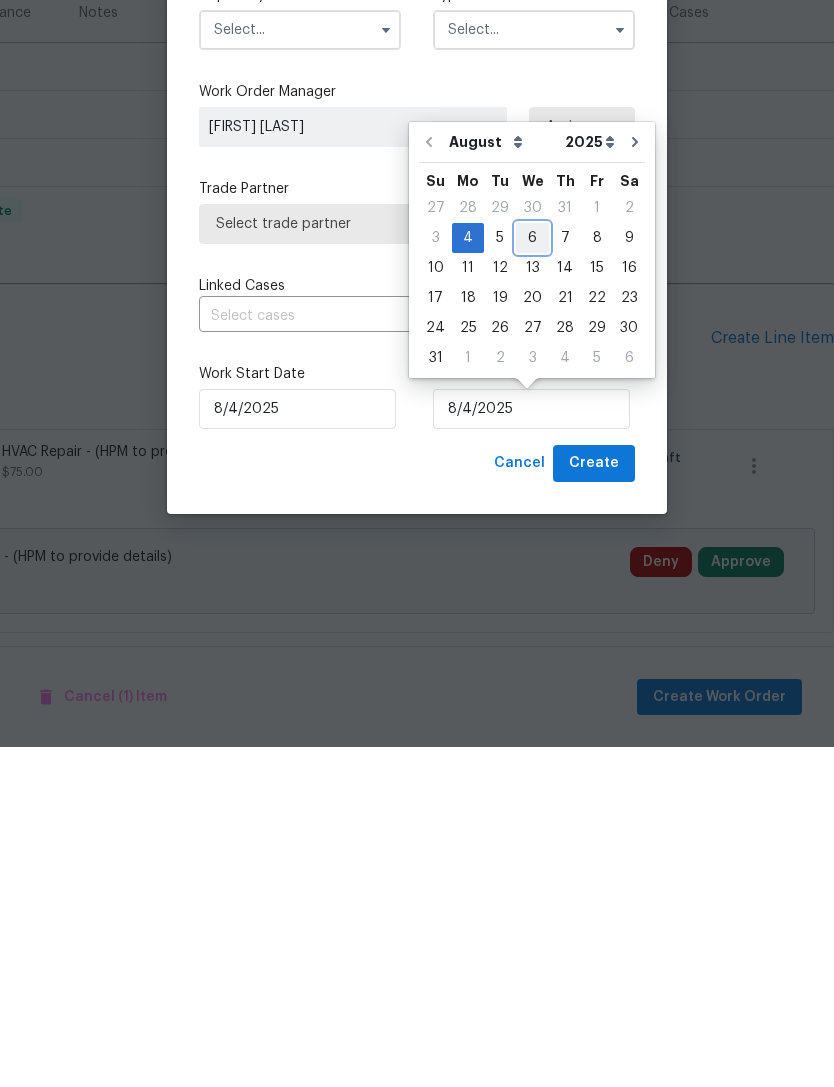 click on "6" at bounding box center (532, 578) 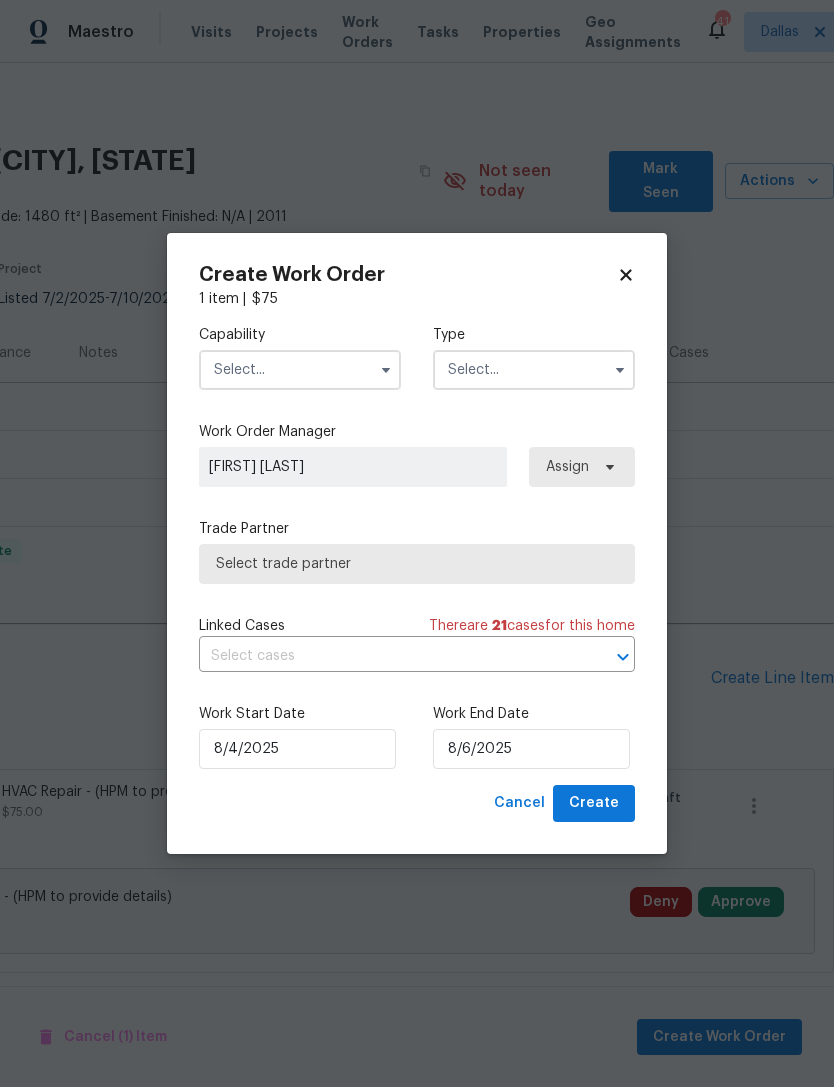 click 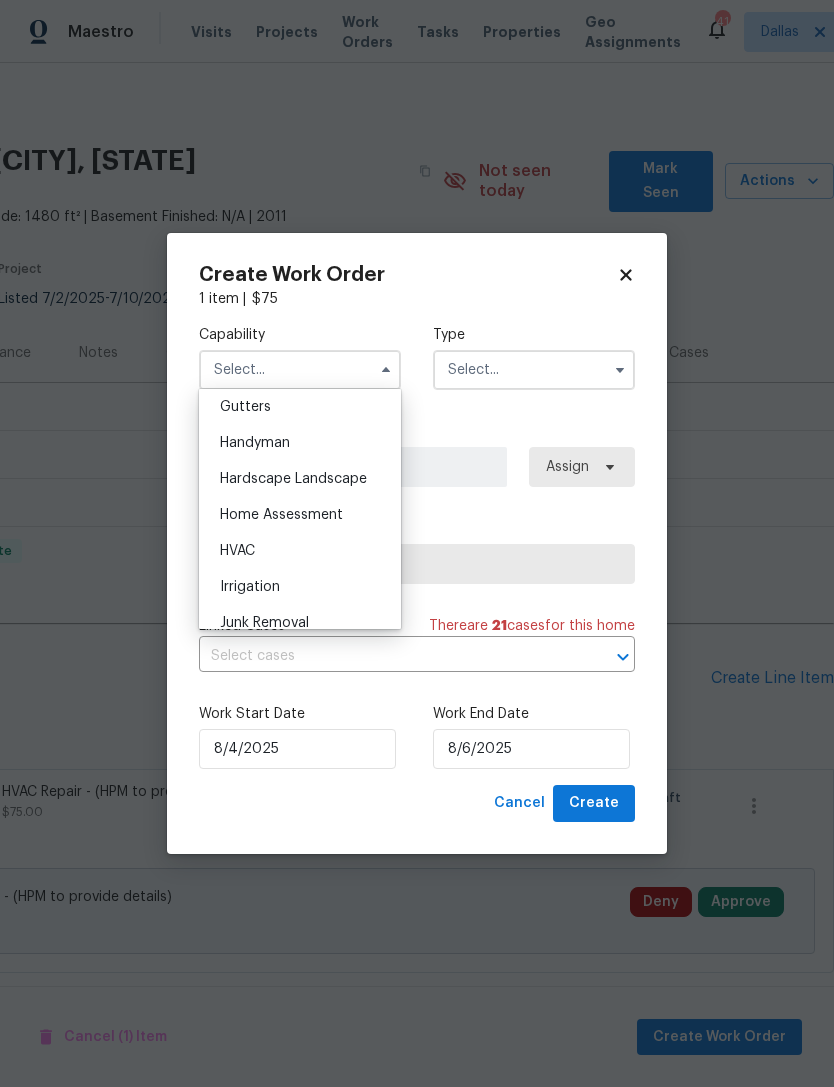 scroll, scrollTop: 1079, scrollLeft: 0, axis: vertical 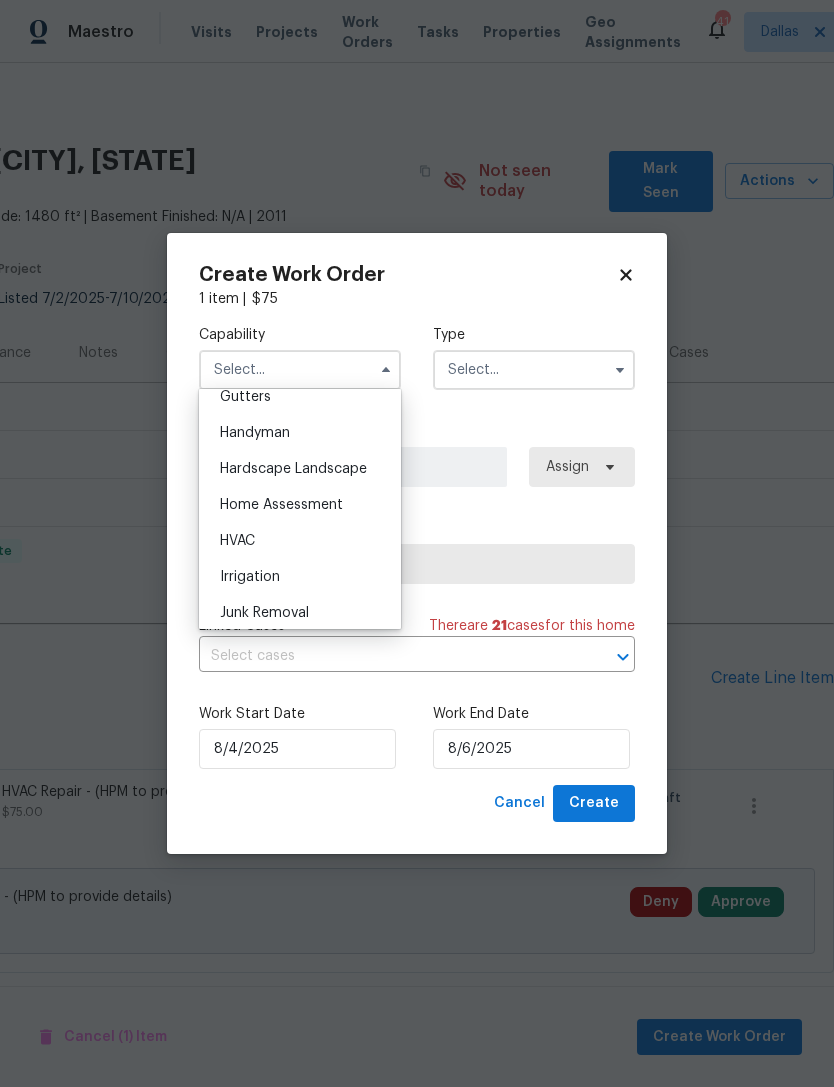 click on "HVAC" at bounding box center (300, 541) 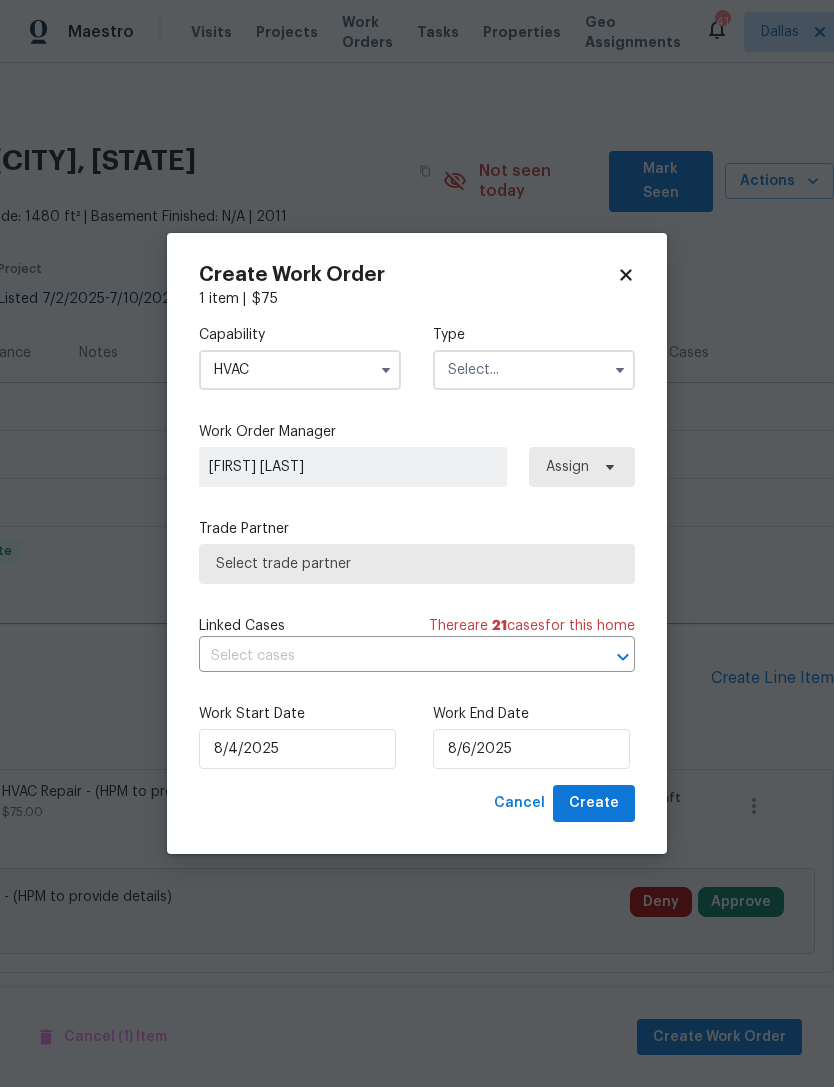 click at bounding box center [534, 370] 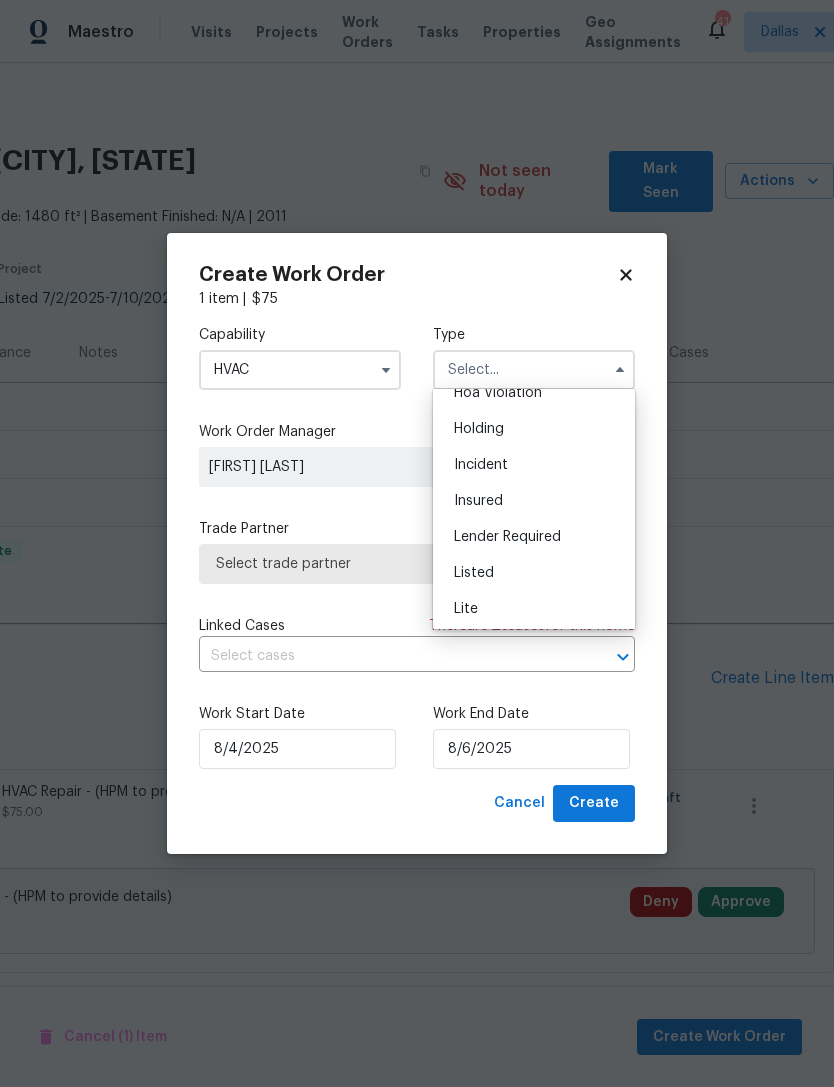 scroll, scrollTop: 46, scrollLeft: 0, axis: vertical 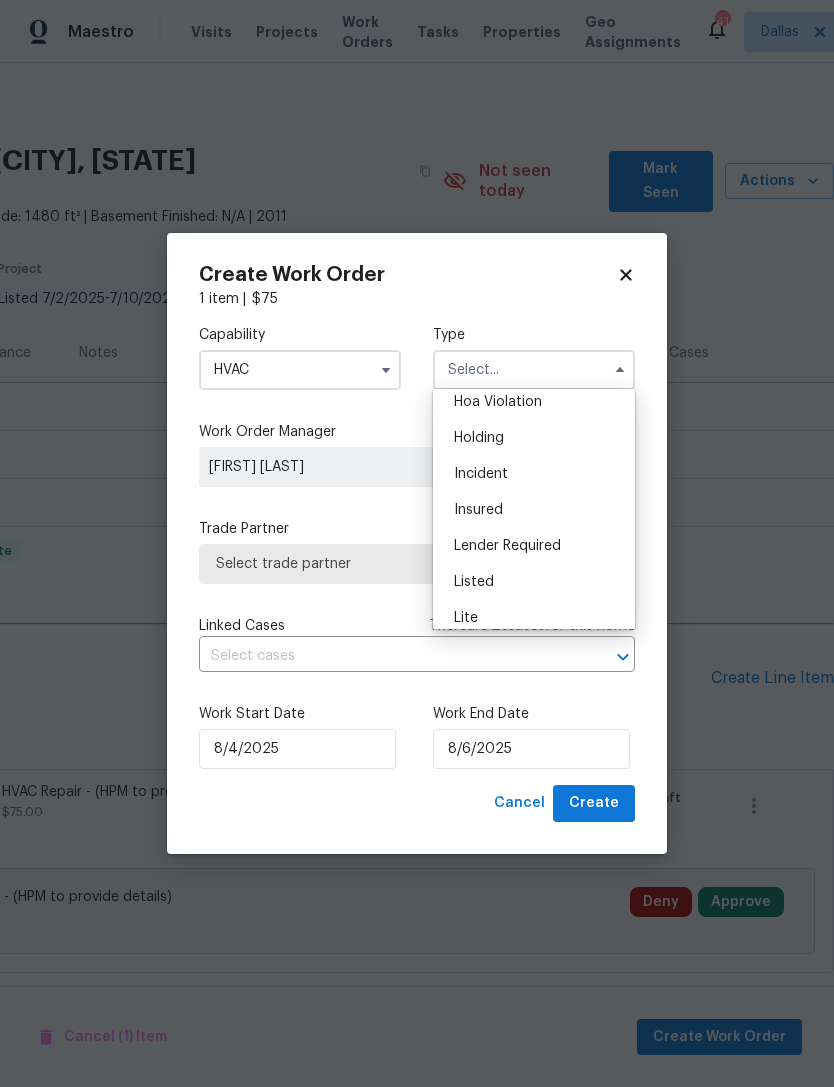 click on "Listed" at bounding box center (534, 582) 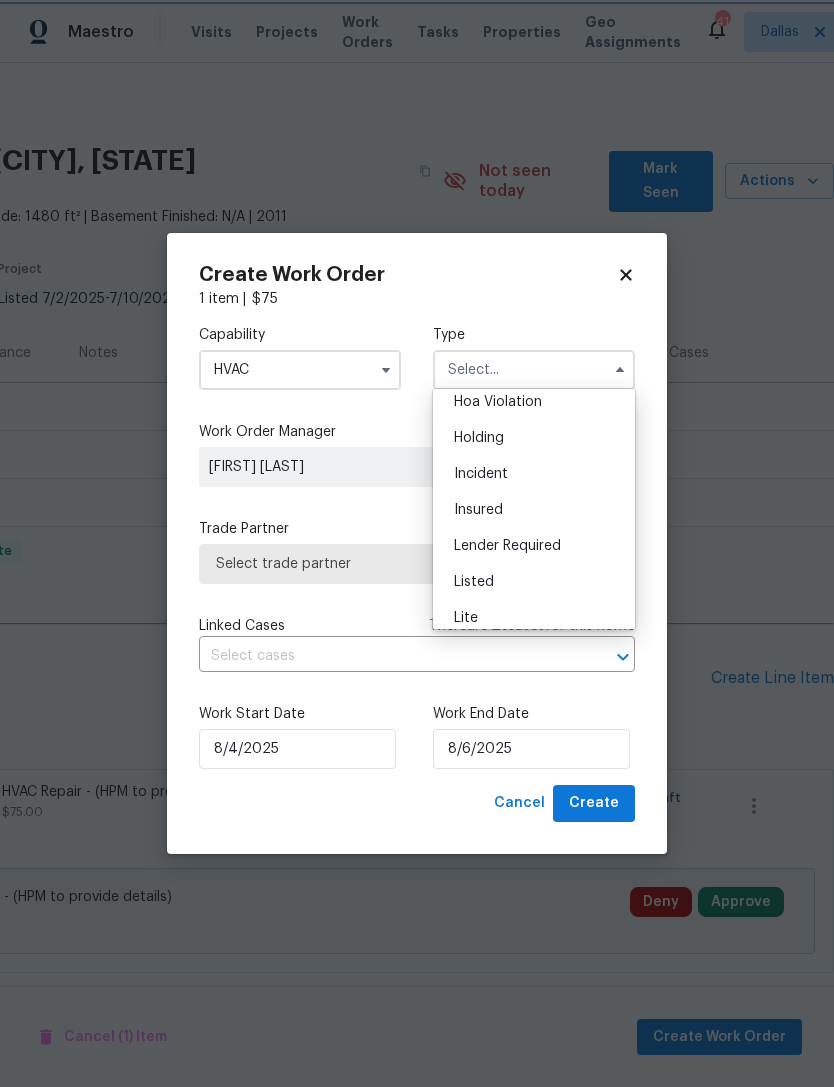 type on "Listed" 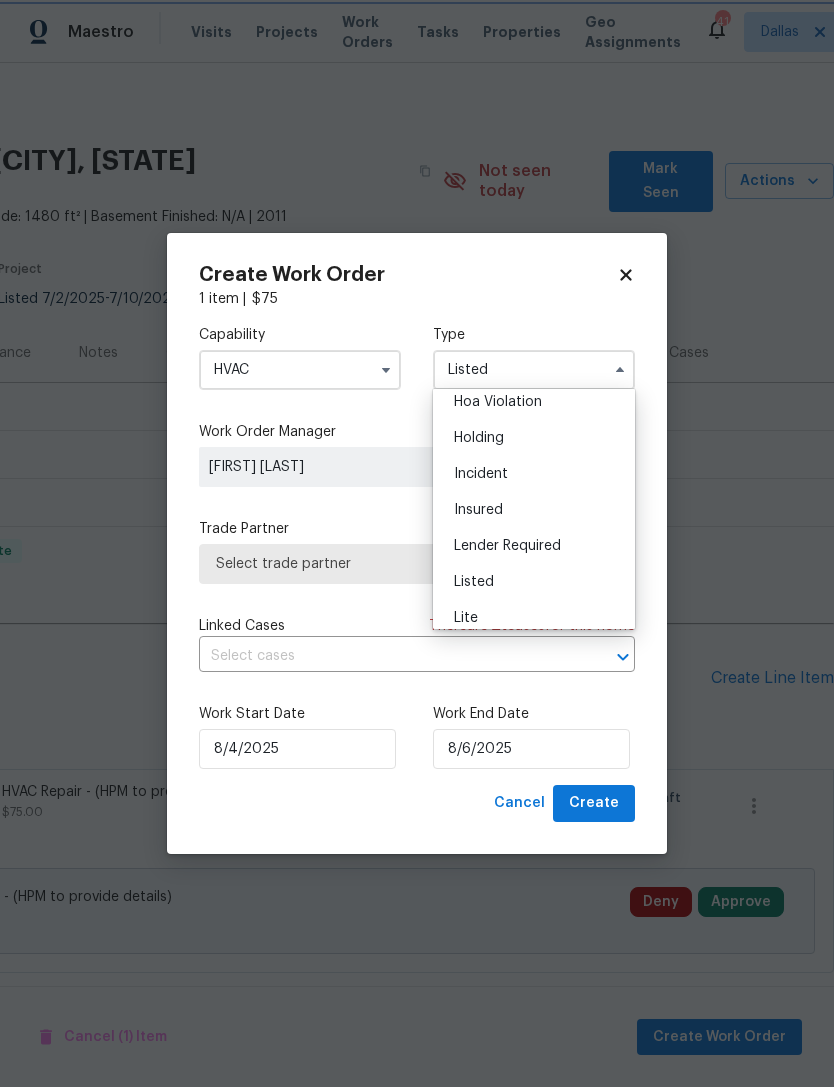scroll, scrollTop: 0, scrollLeft: 0, axis: both 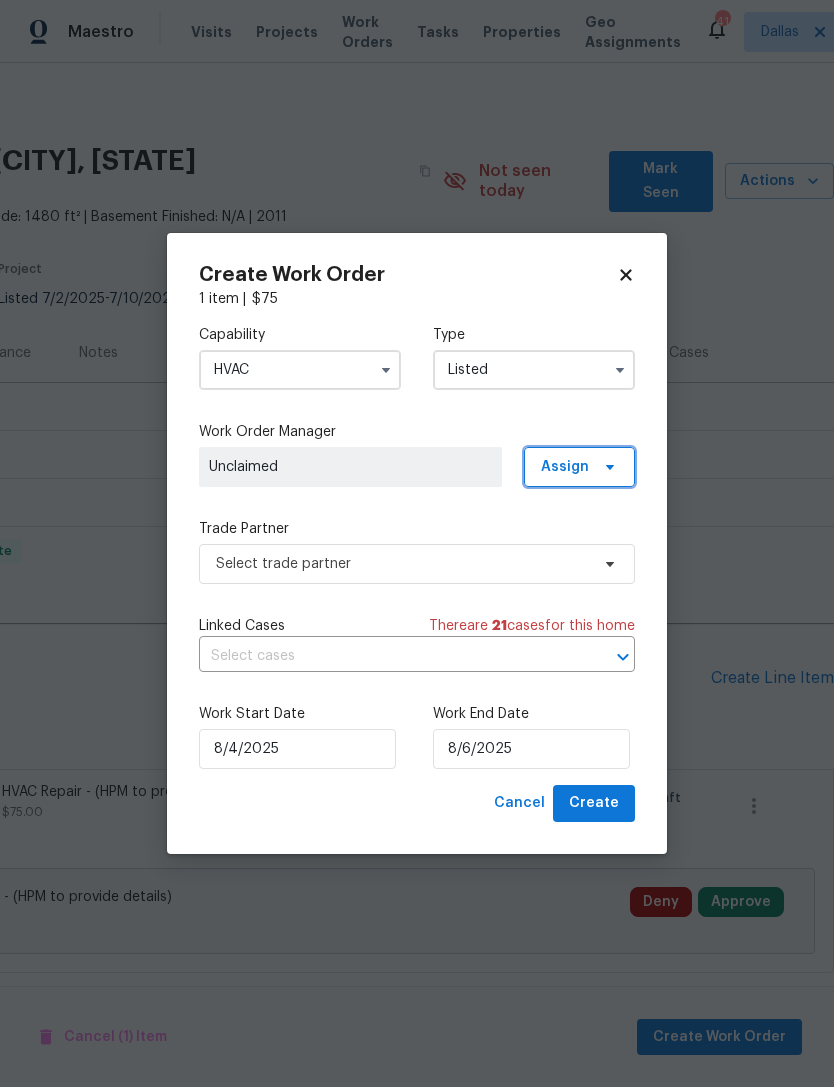 click on "Assign" at bounding box center (565, 467) 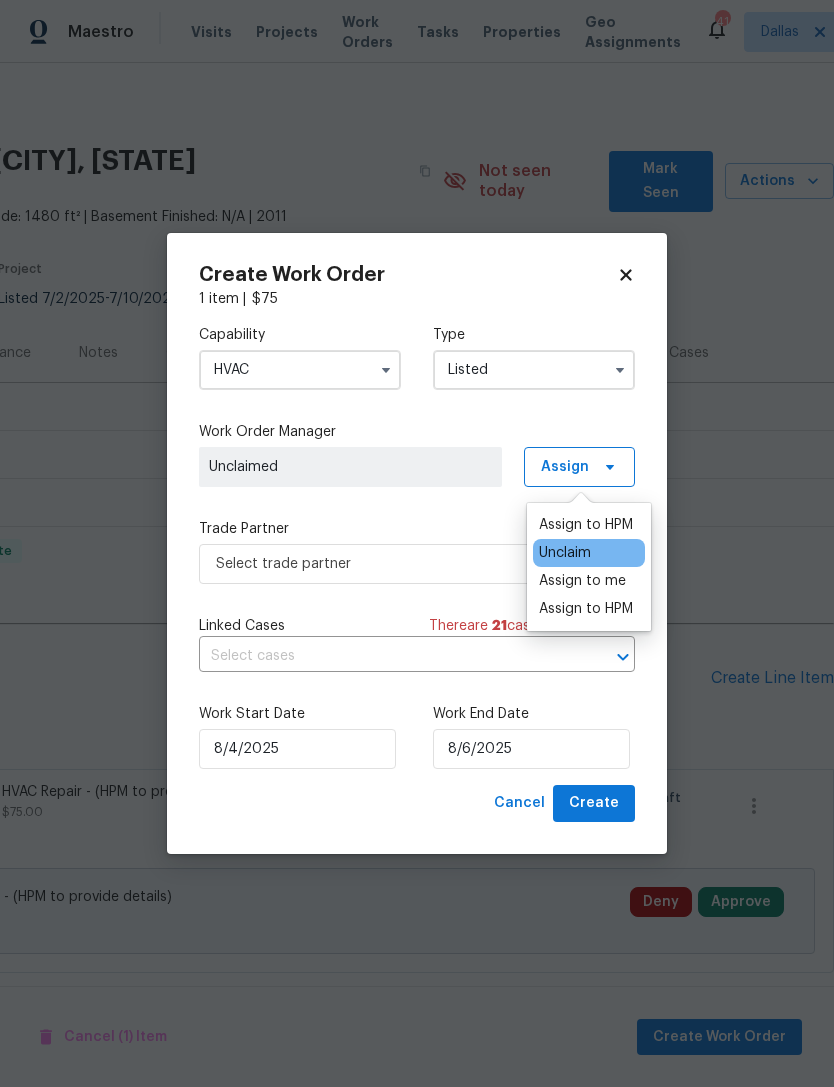 click on "Assign to HPM" at bounding box center (586, 525) 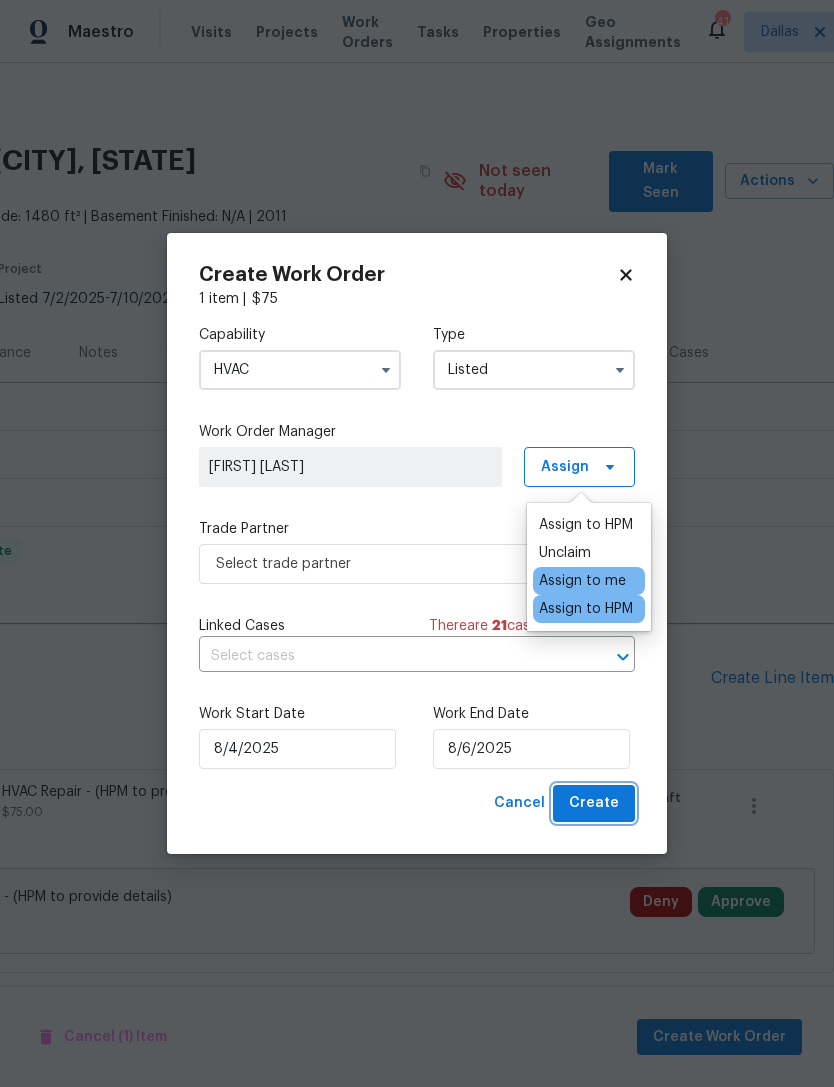 click on "Create" at bounding box center (594, 803) 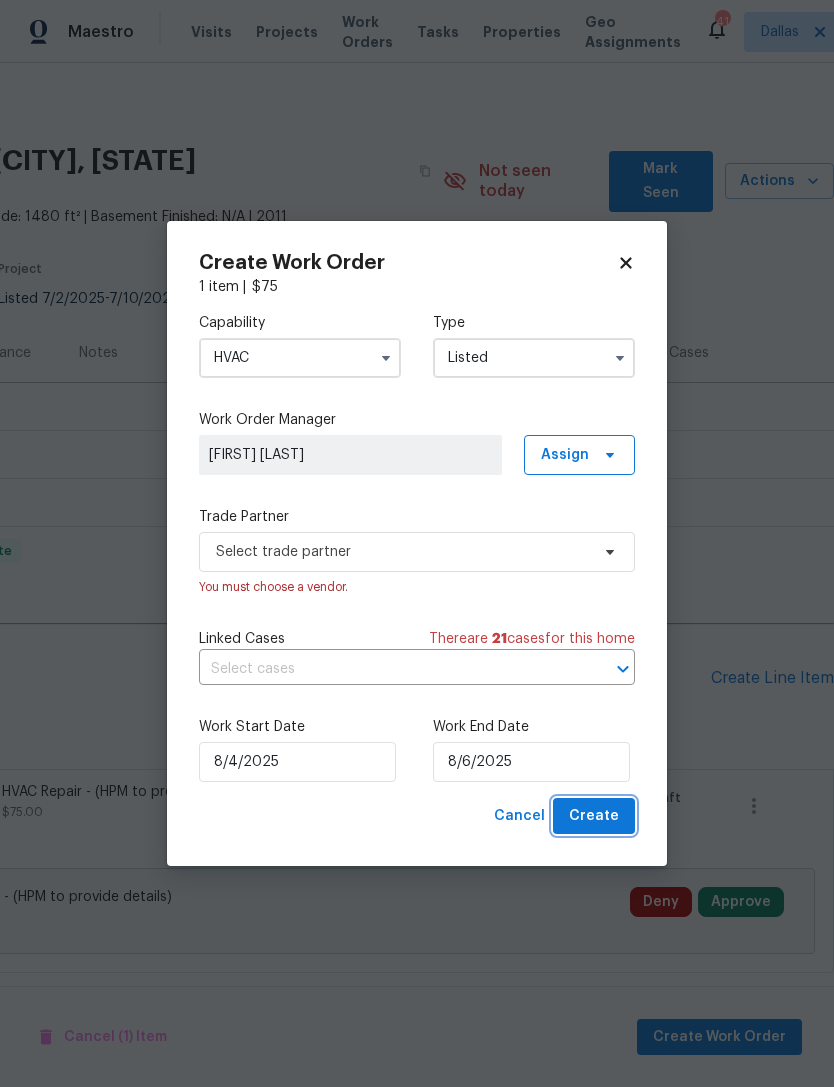 click on "Create" at bounding box center [594, 816] 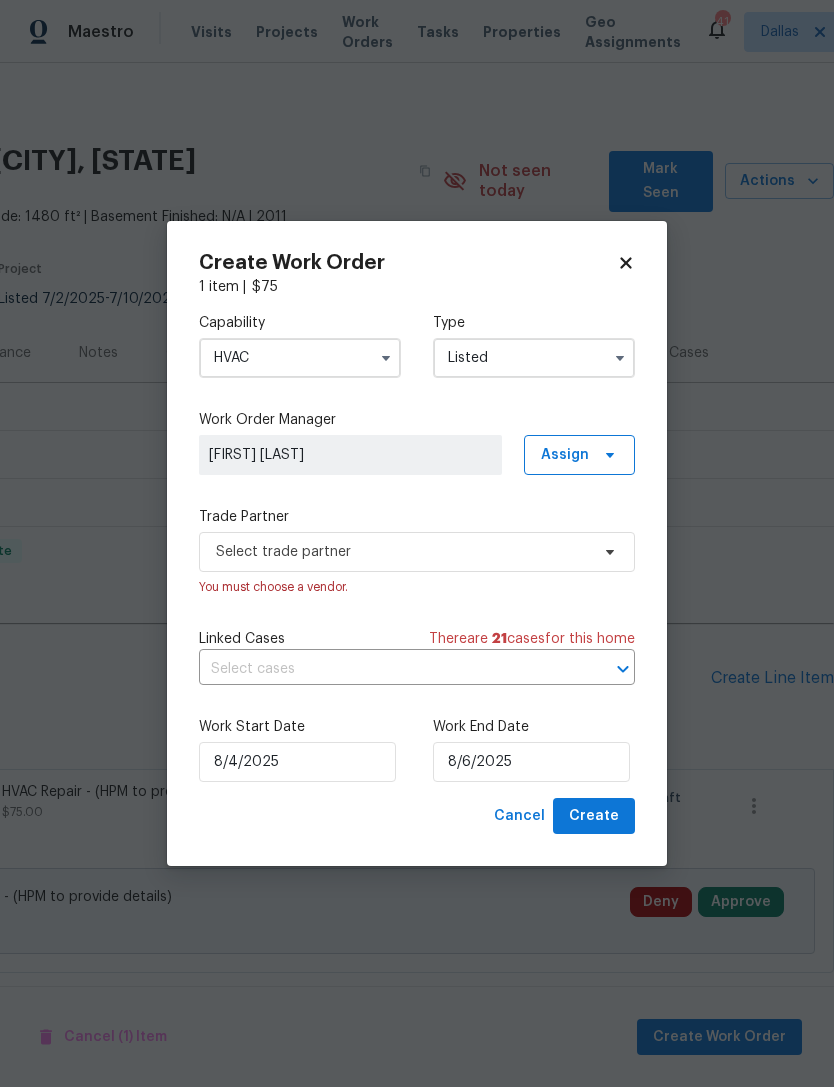 click on "Create Work Order 1 item | $ 75 Capability HVAC Type Listed Work Order Manager RonDerrick Jackson Assign Trade Partner Select trade partner You must choose a vendor. Linked Cases There are 21 case s for this home ​ Work Start Date 8/4/2025 Work End Date 8/6/2025 Cancel Create" at bounding box center (417, 544) 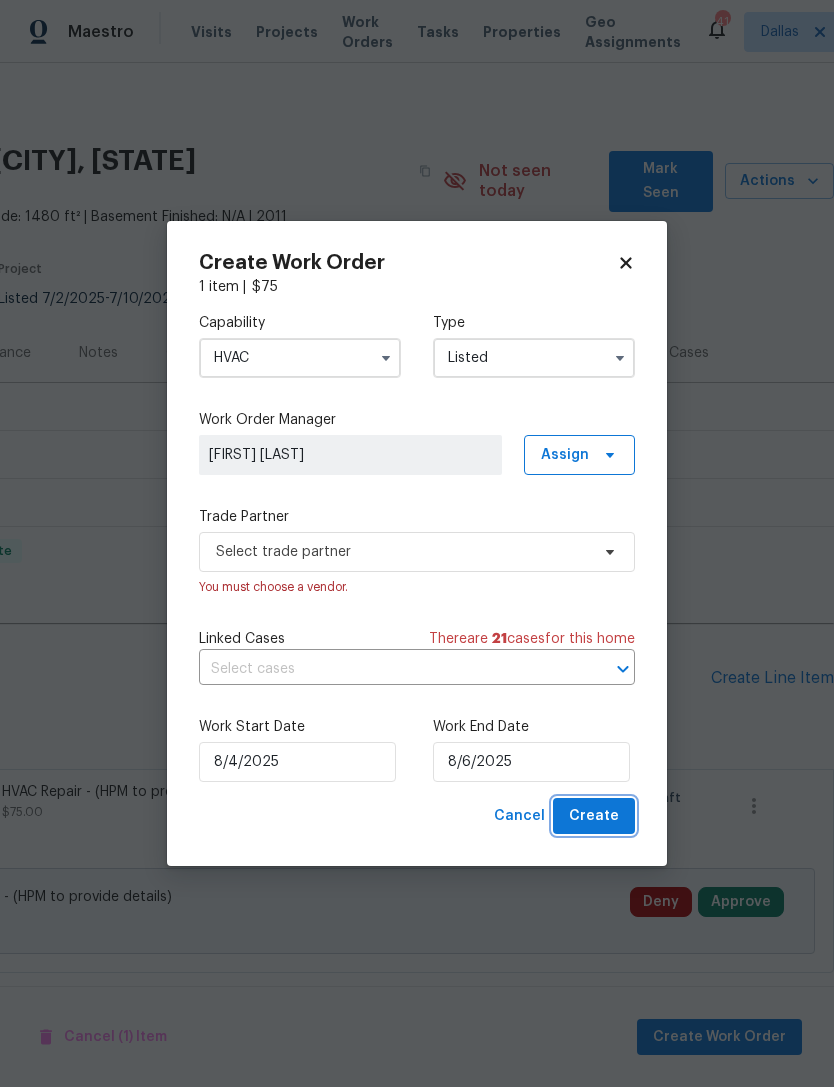 click on "Create" at bounding box center (594, 816) 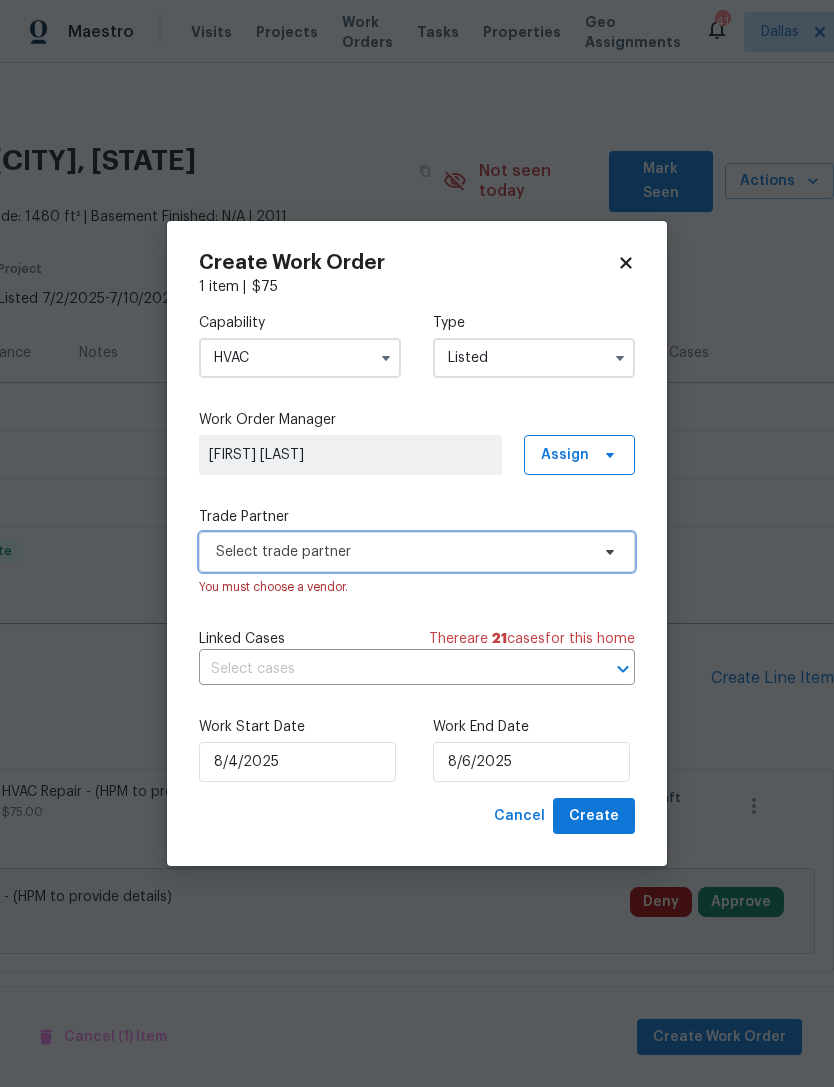click 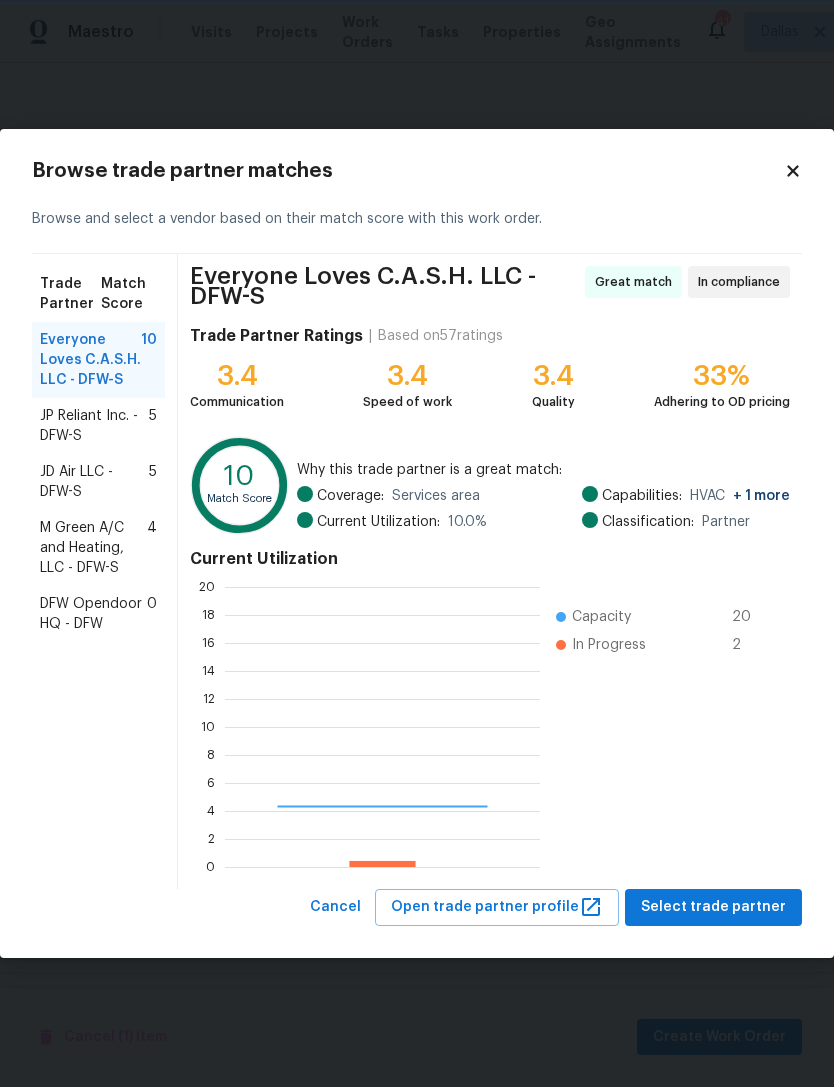scroll, scrollTop: 2, scrollLeft: 2, axis: both 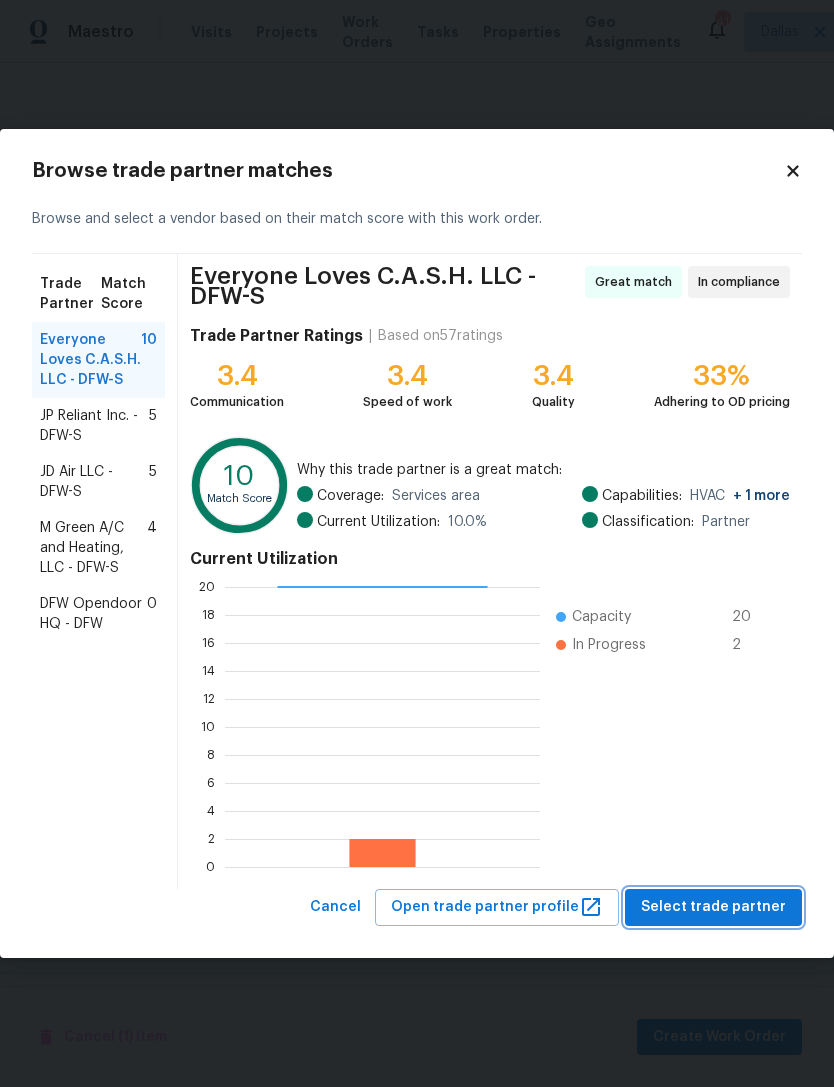 click on "Select trade partner" at bounding box center [713, 907] 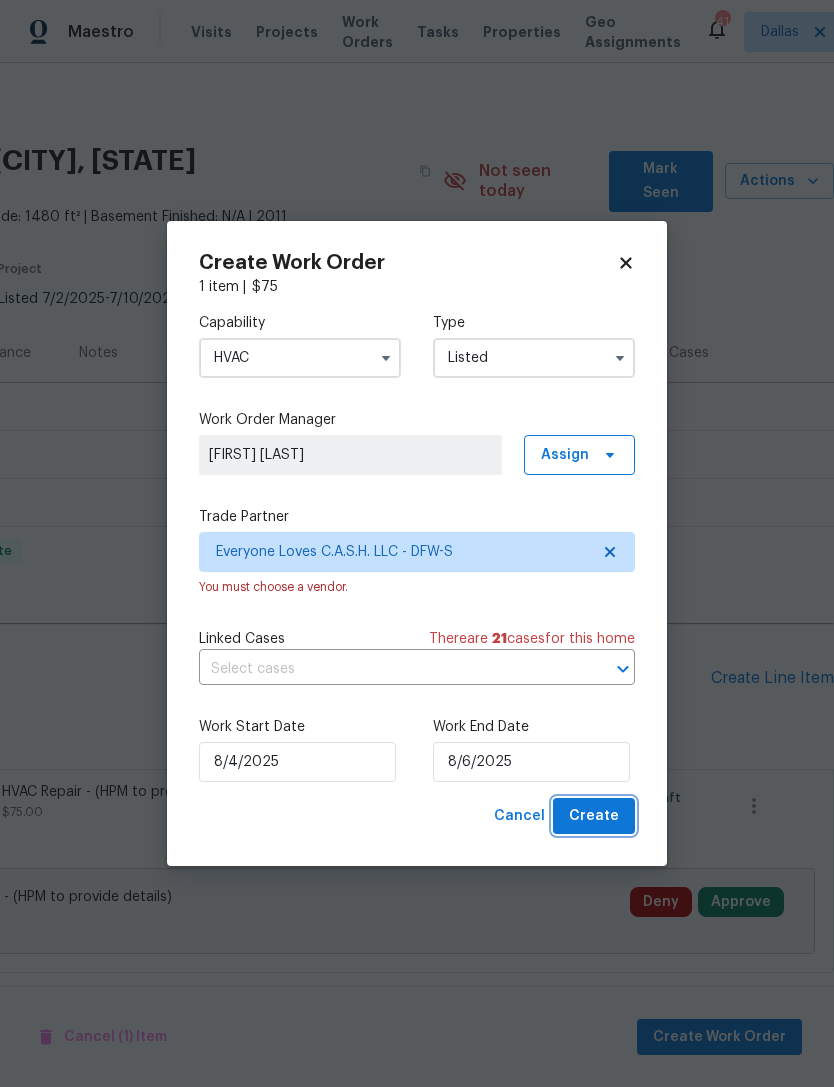 click on "Create" at bounding box center (594, 816) 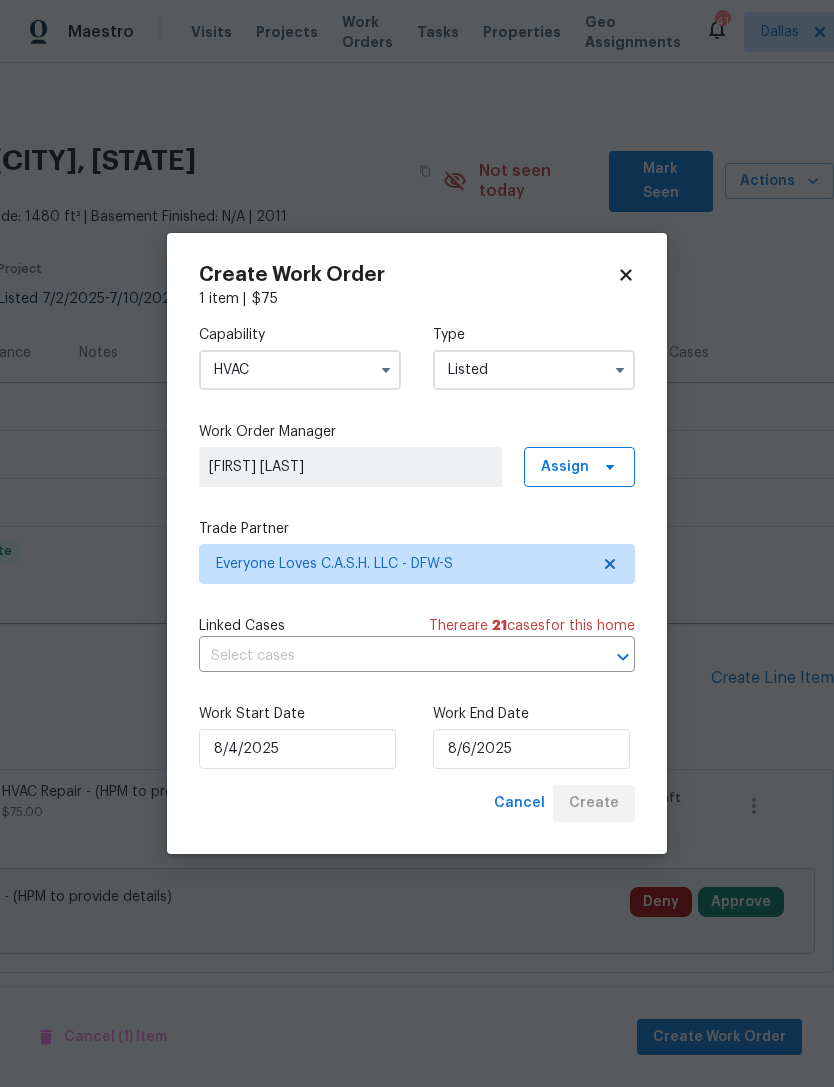checkbox on "false" 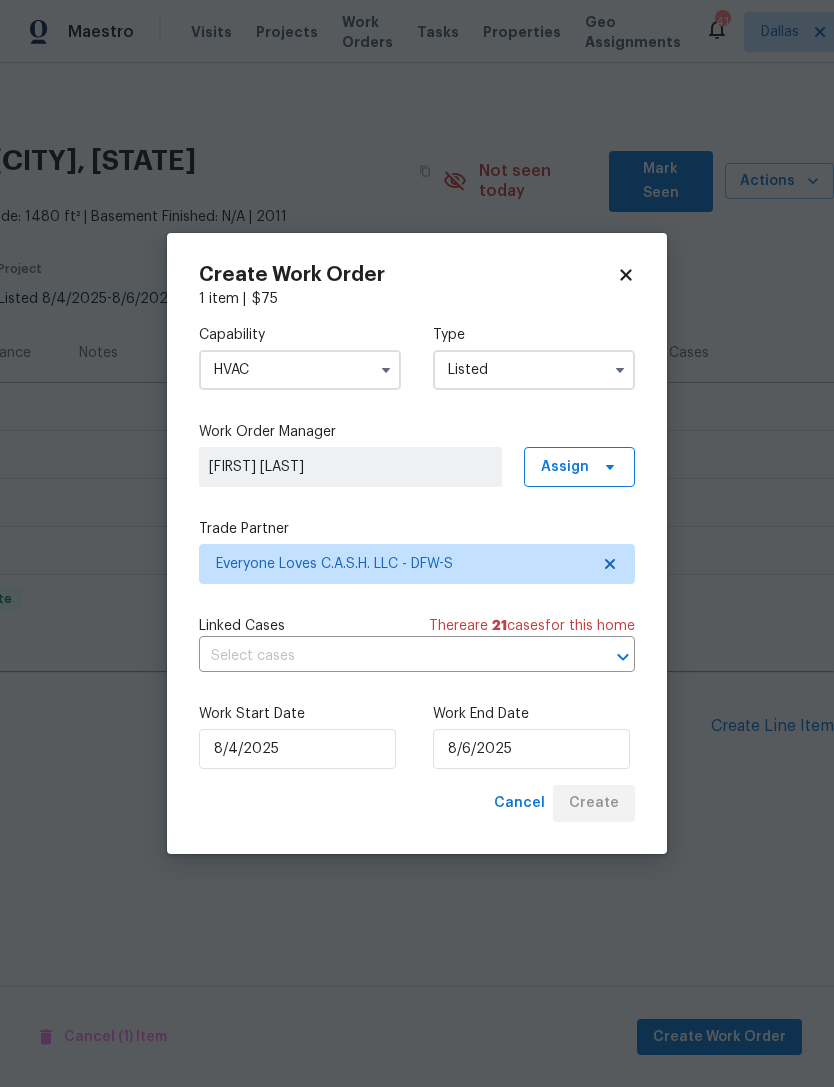 scroll, scrollTop: 0, scrollLeft: 0, axis: both 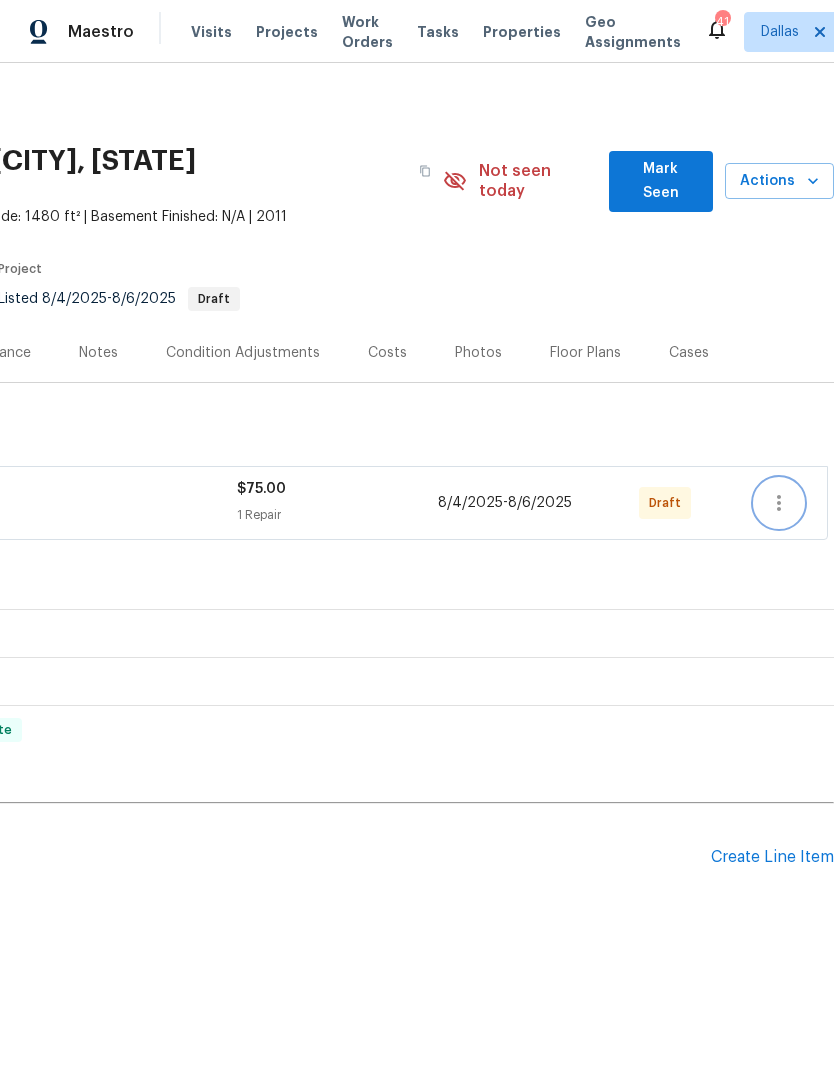 click 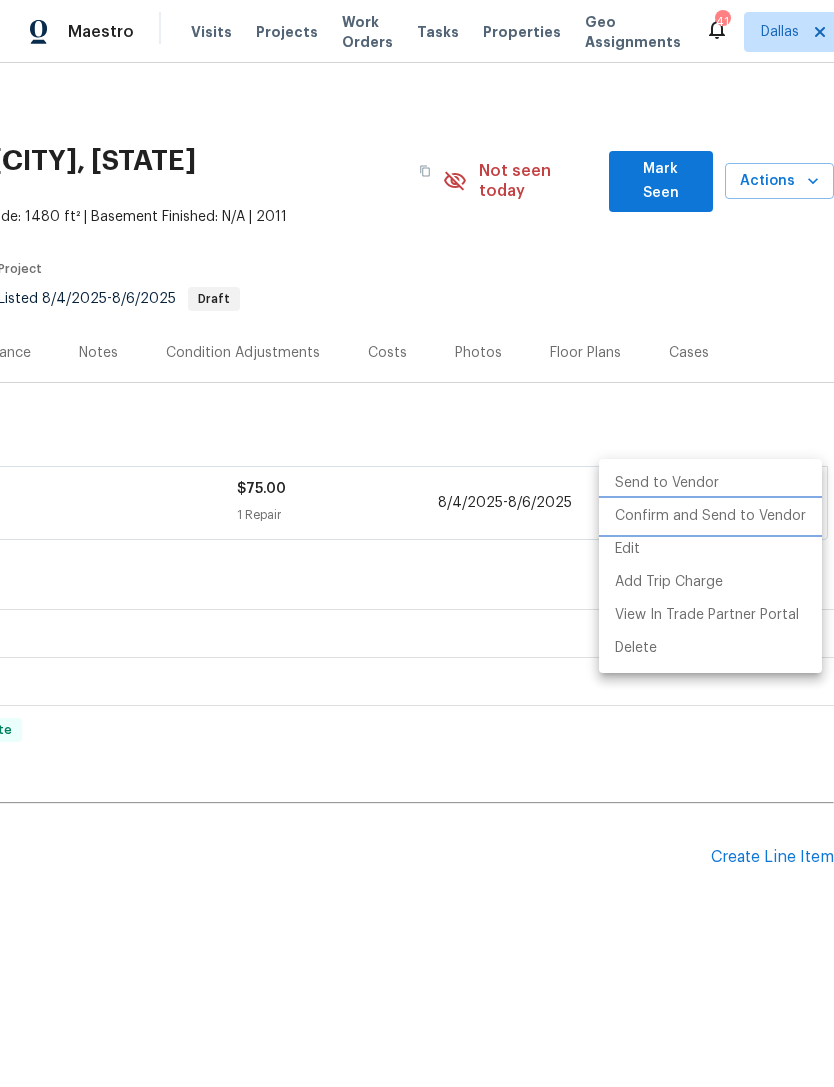 click on "Confirm and Send to Vendor" at bounding box center (710, 516) 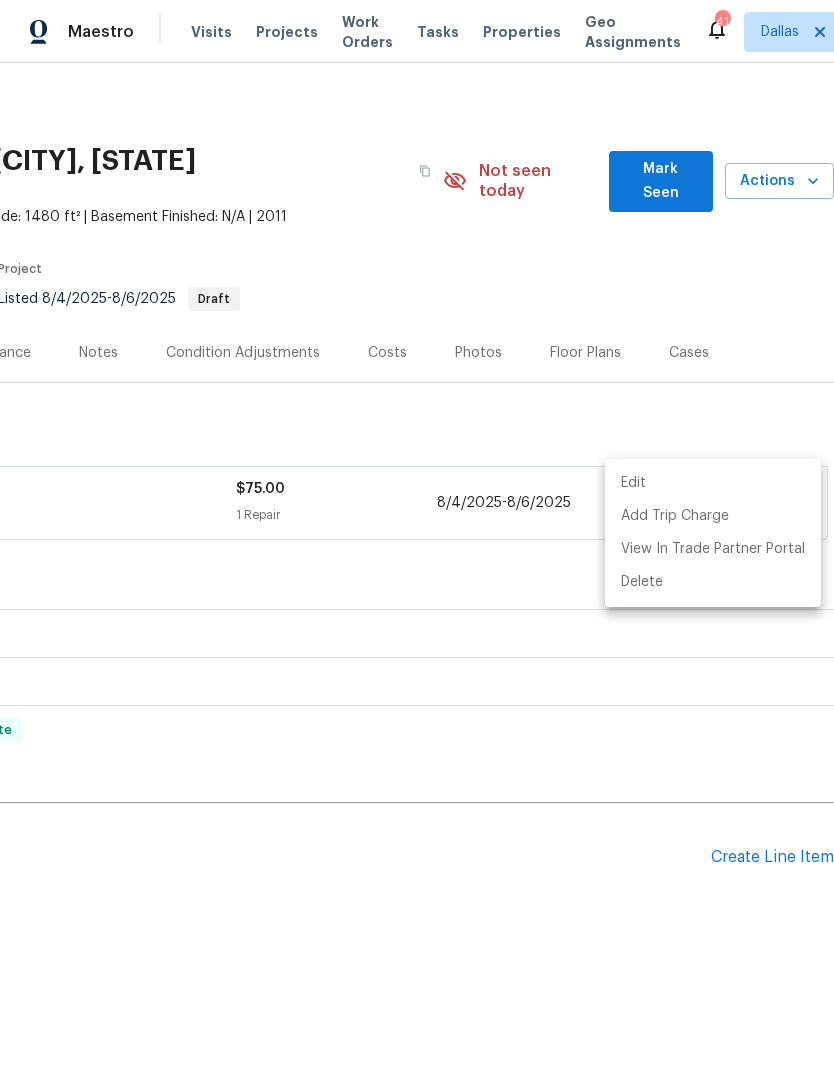 click at bounding box center [417, 543] 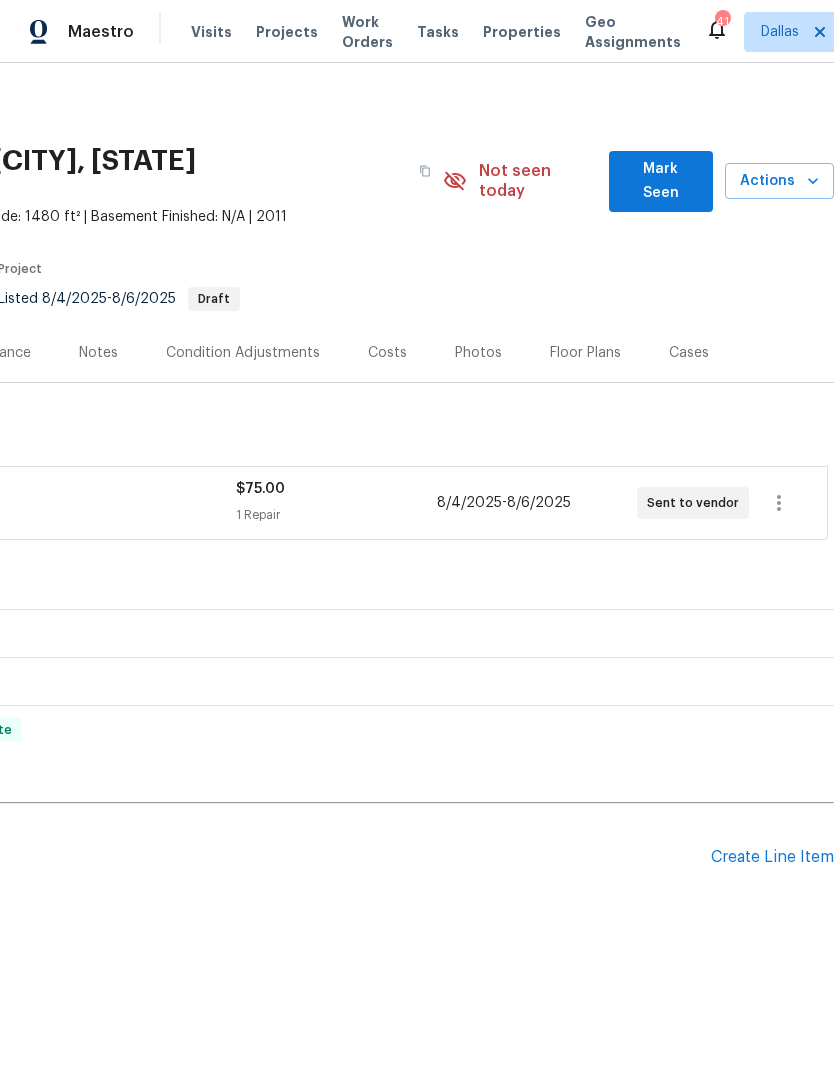 click on "Notes" at bounding box center (98, 353) 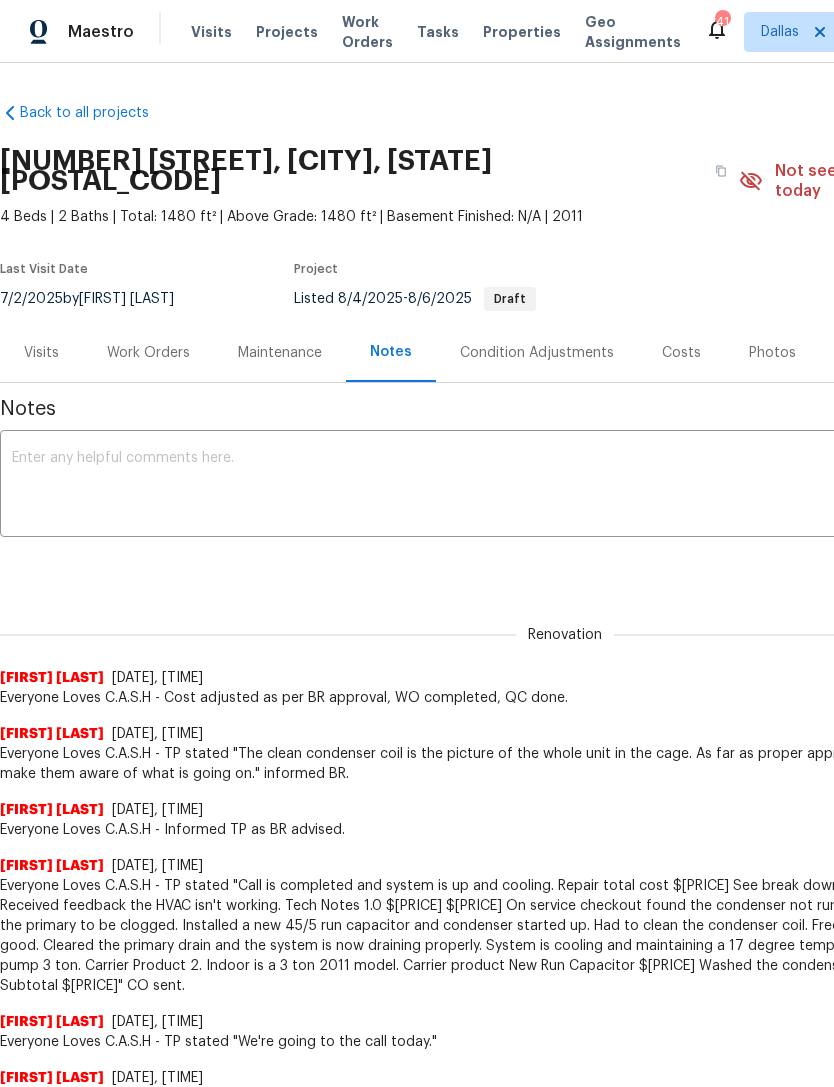 scroll, scrollTop: 0, scrollLeft: 0, axis: both 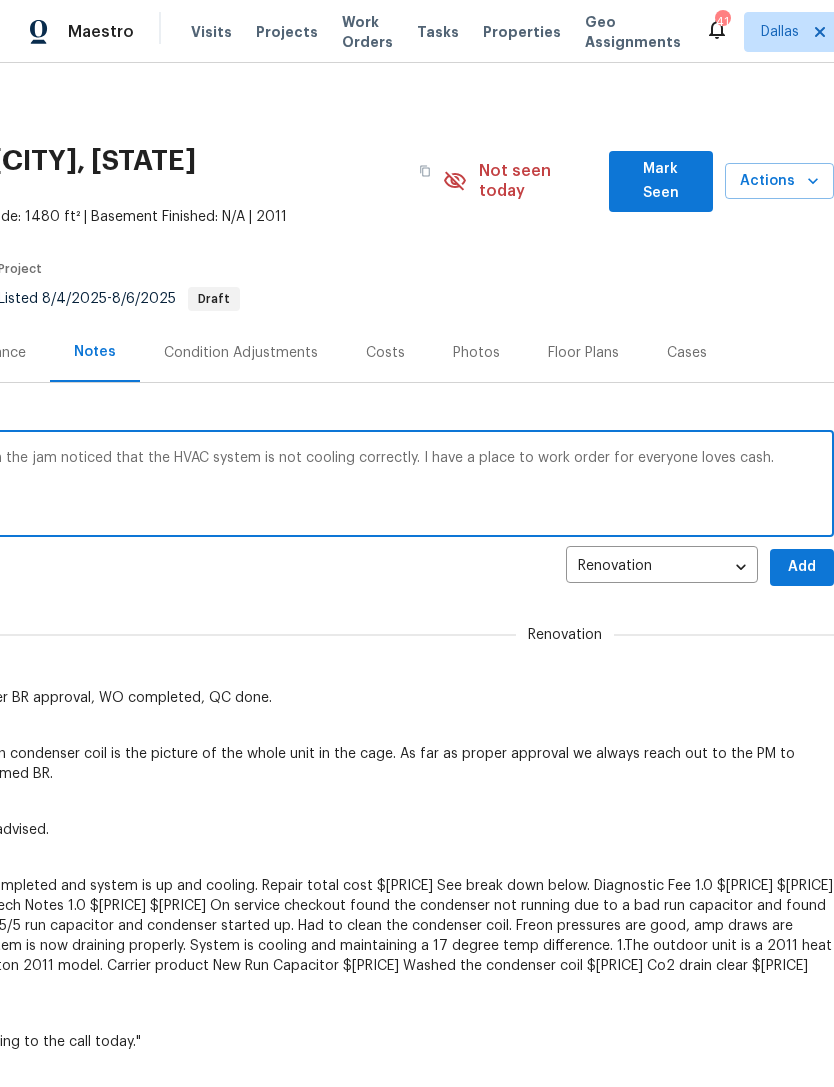 type on "Come to the home to fix the lock lock with the jam noticed that the HVAC system is not cooling correctly. I have a place to work order for everyone loves cash." 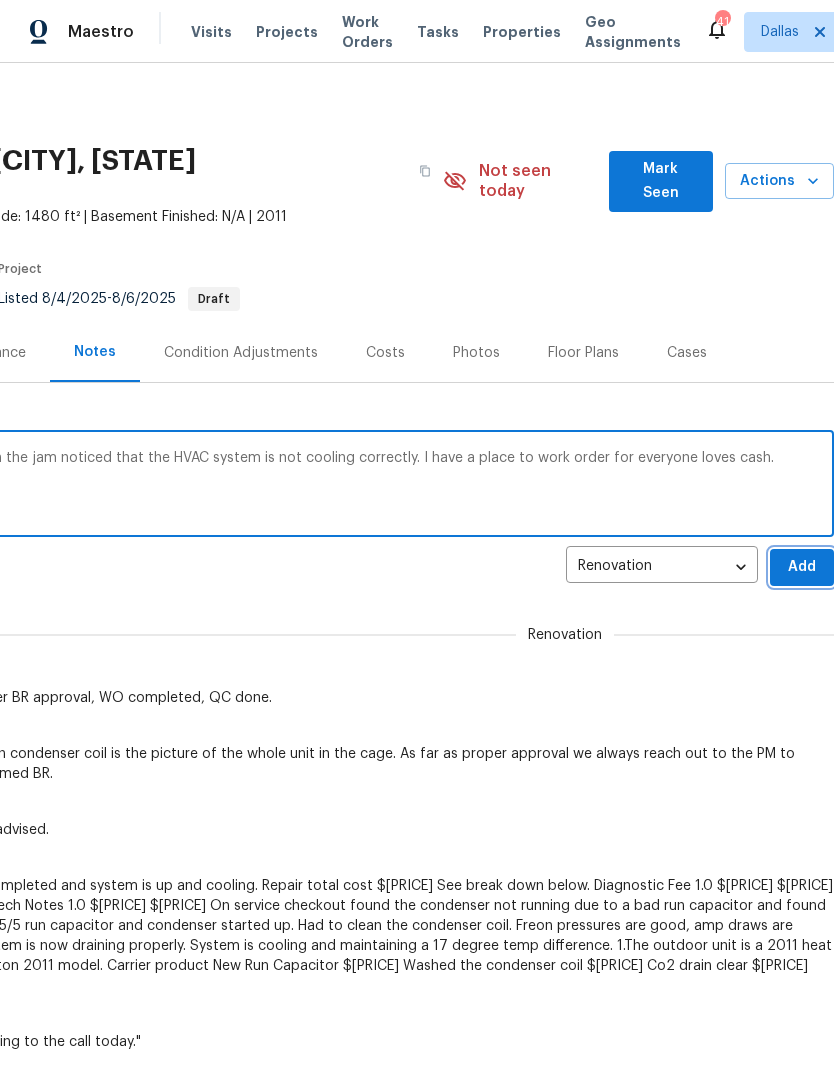 click on "Add" at bounding box center [802, 567] 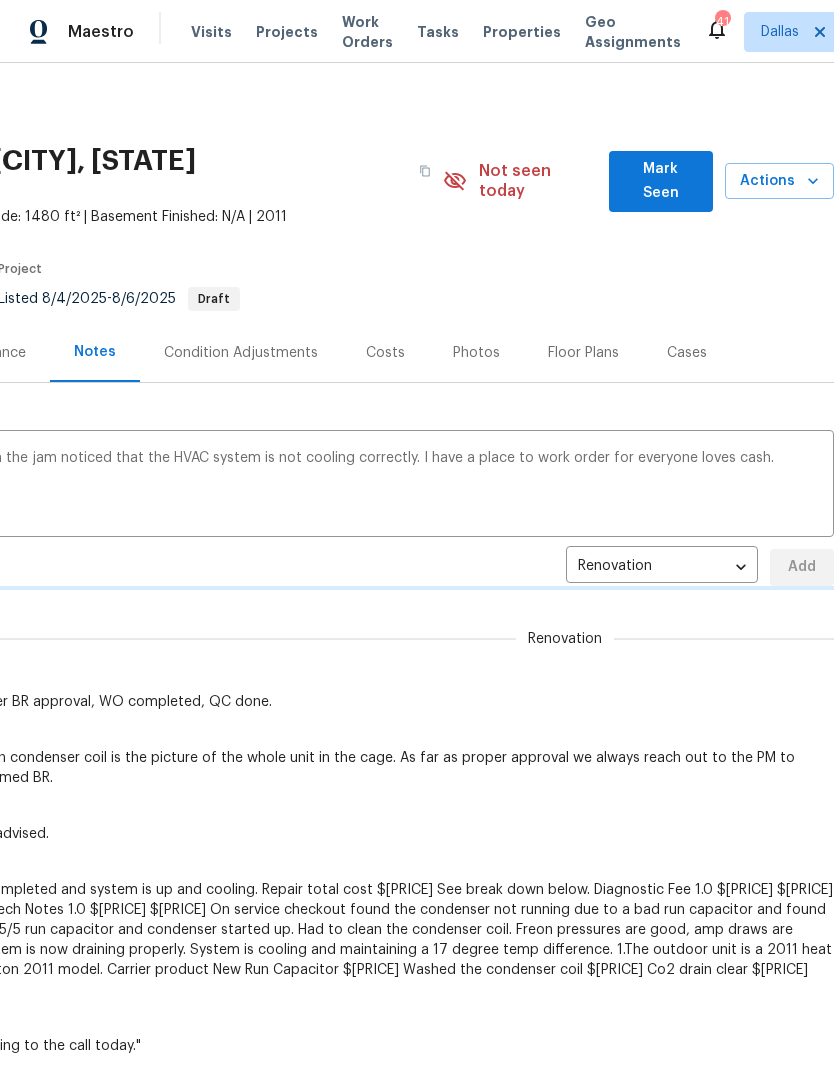 type 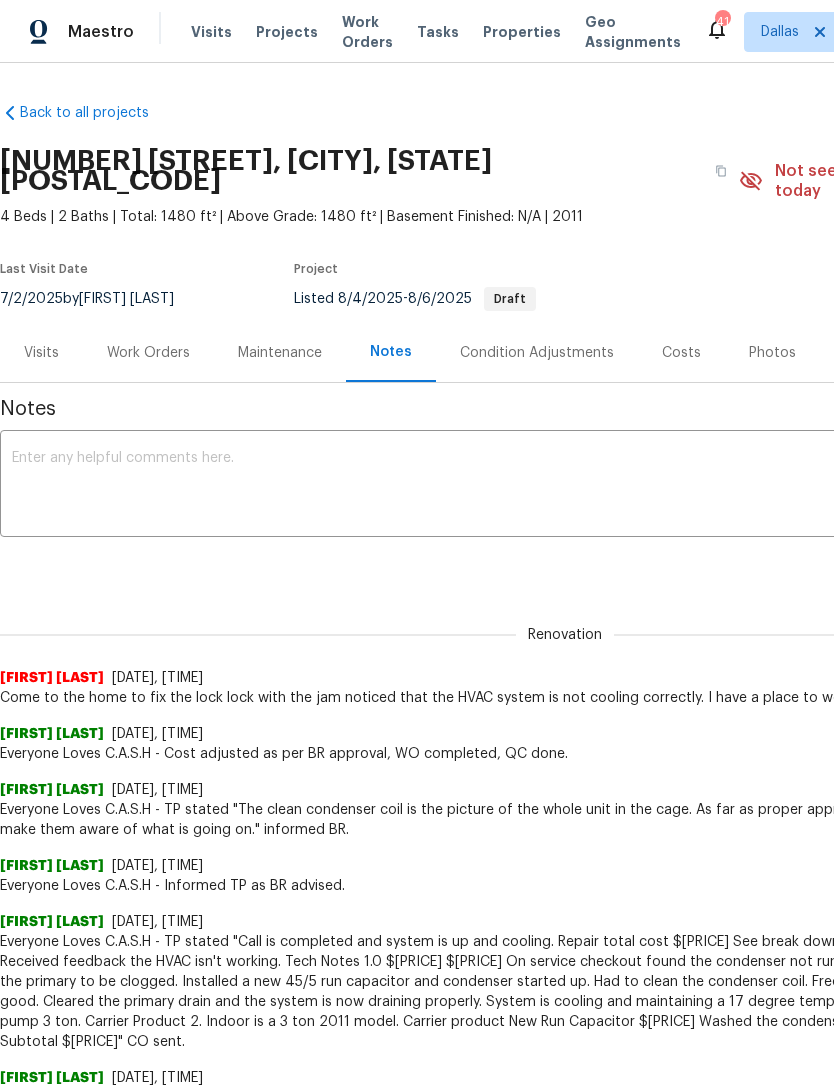 scroll, scrollTop: 0, scrollLeft: 0, axis: both 